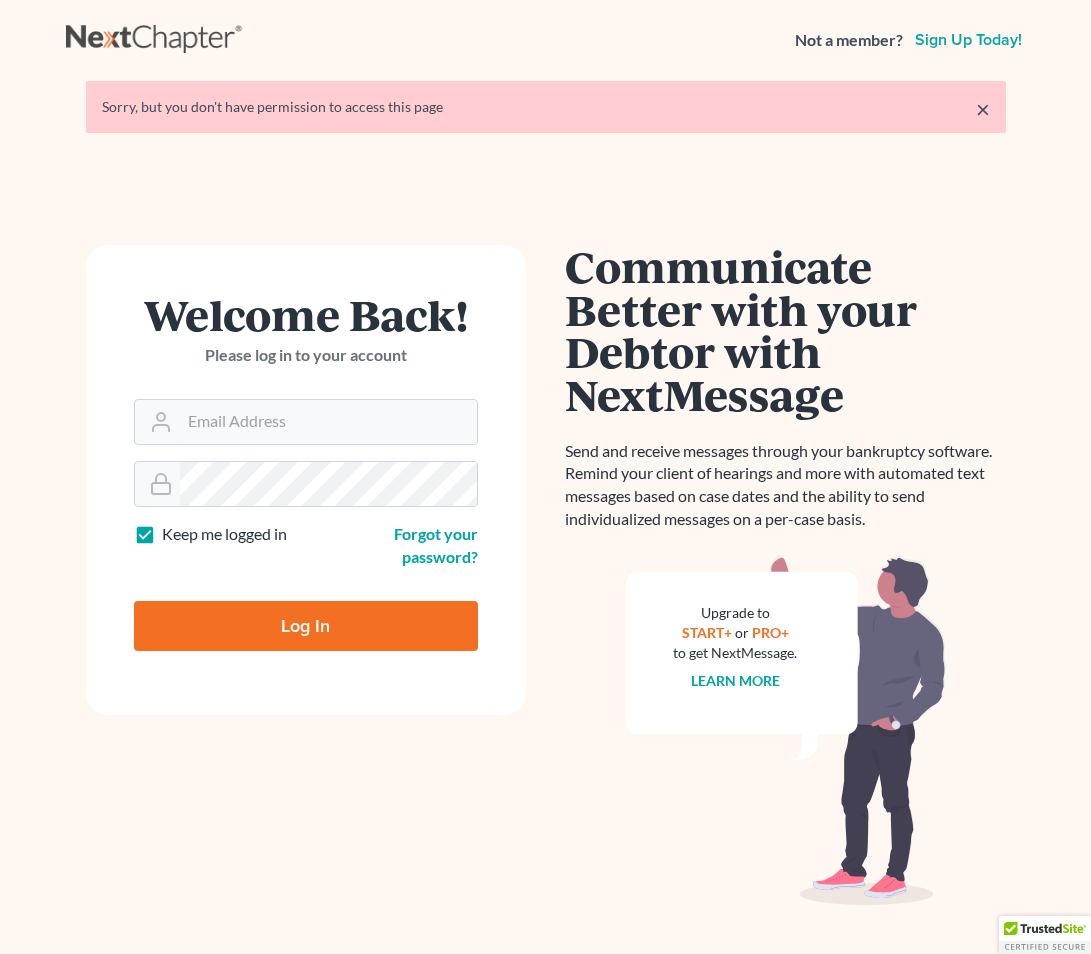 scroll, scrollTop: 0, scrollLeft: 0, axis: both 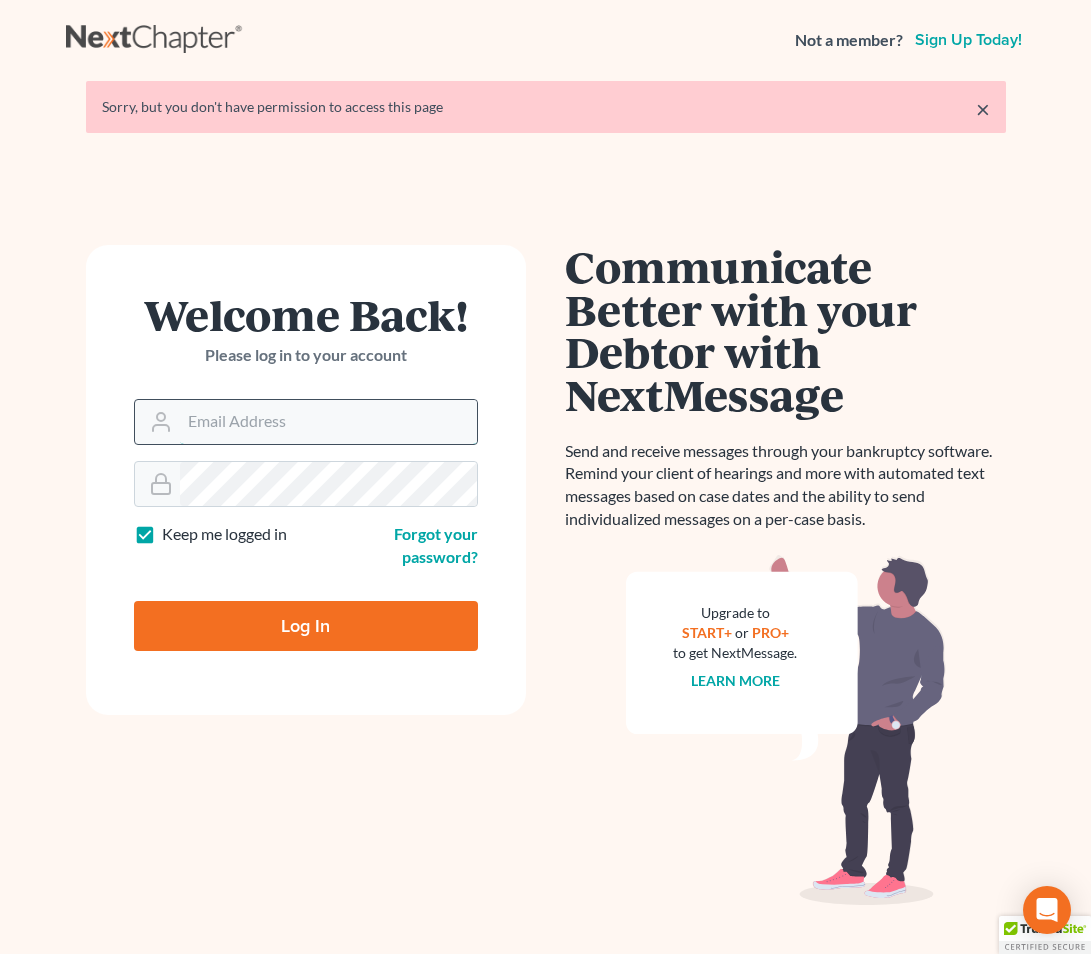 click on "Email Address" at bounding box center [328, 422] 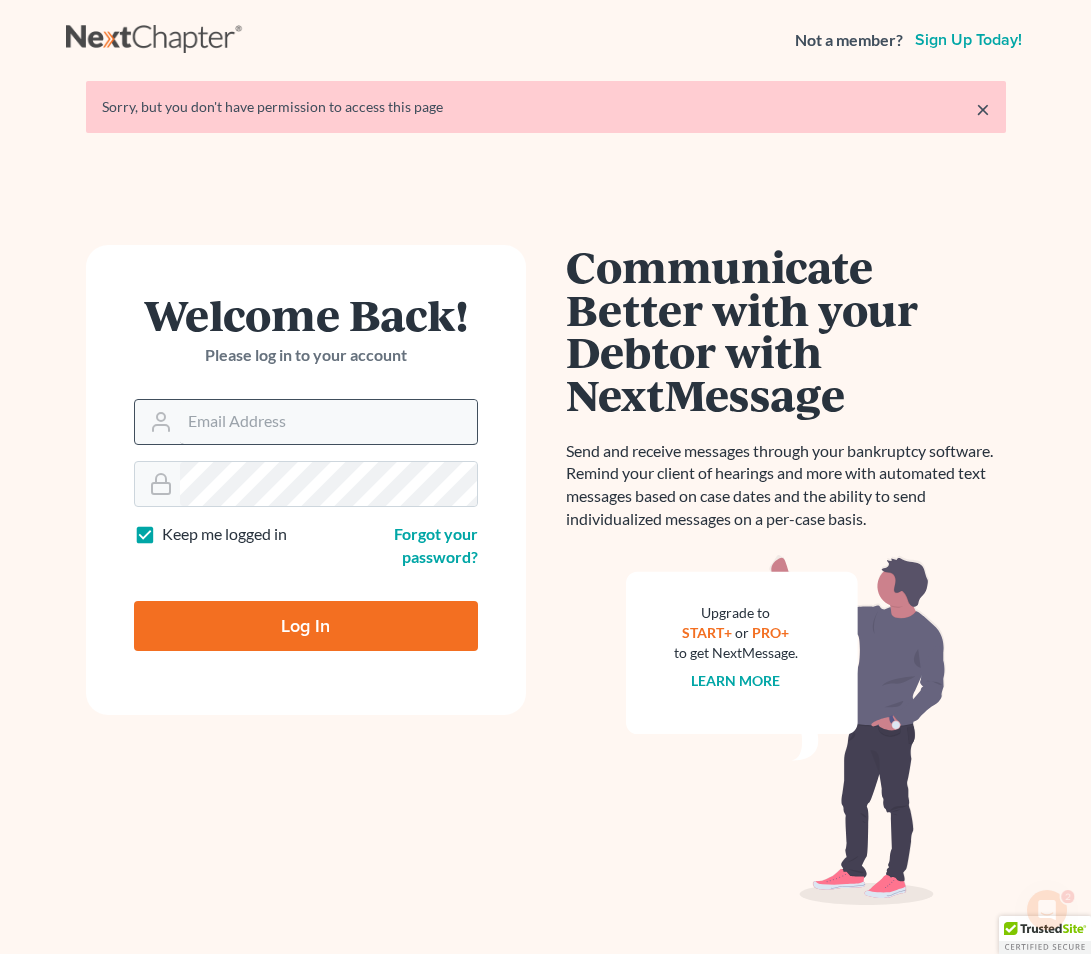 scroll, scrollTop: 0, scrollLeft: 0, axis: both 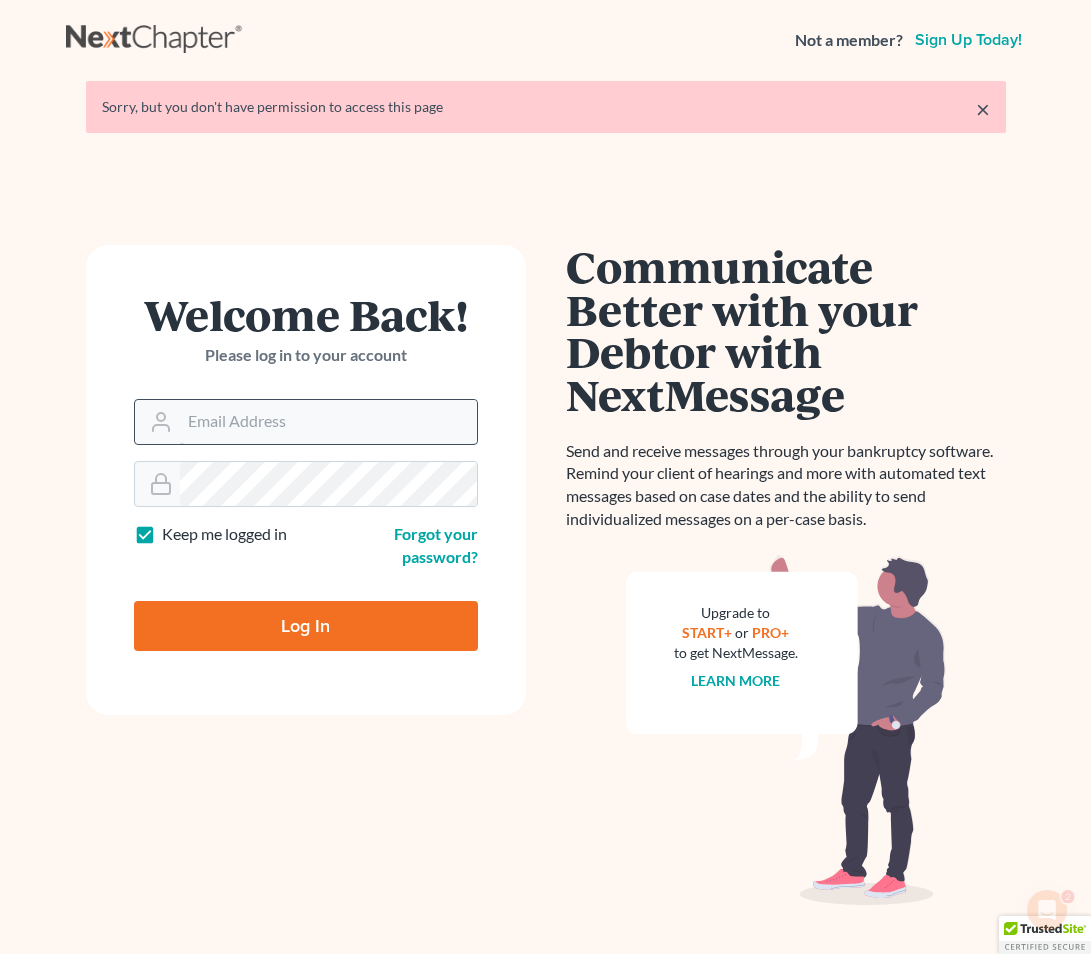 type on "[USERNAME]@example.com" 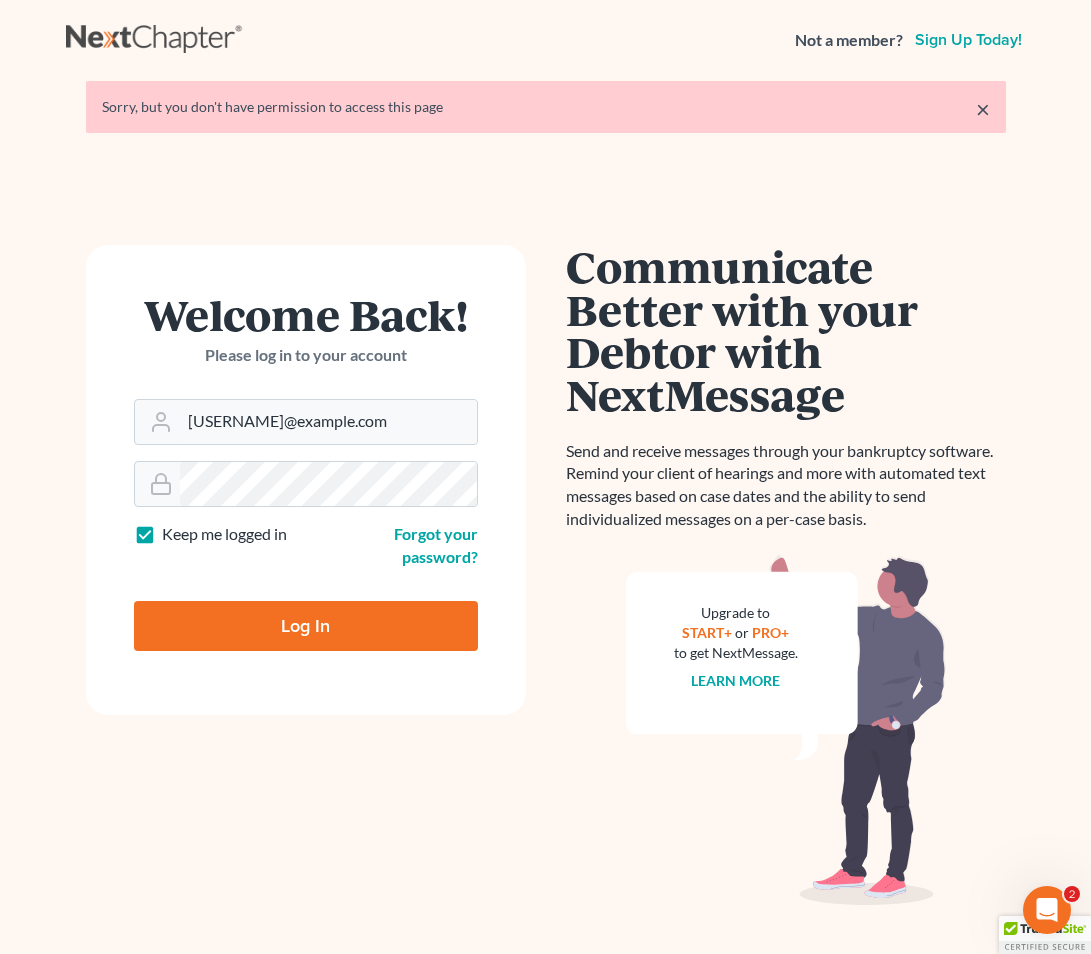 click on "Log In" at bounding box center [306, 626] 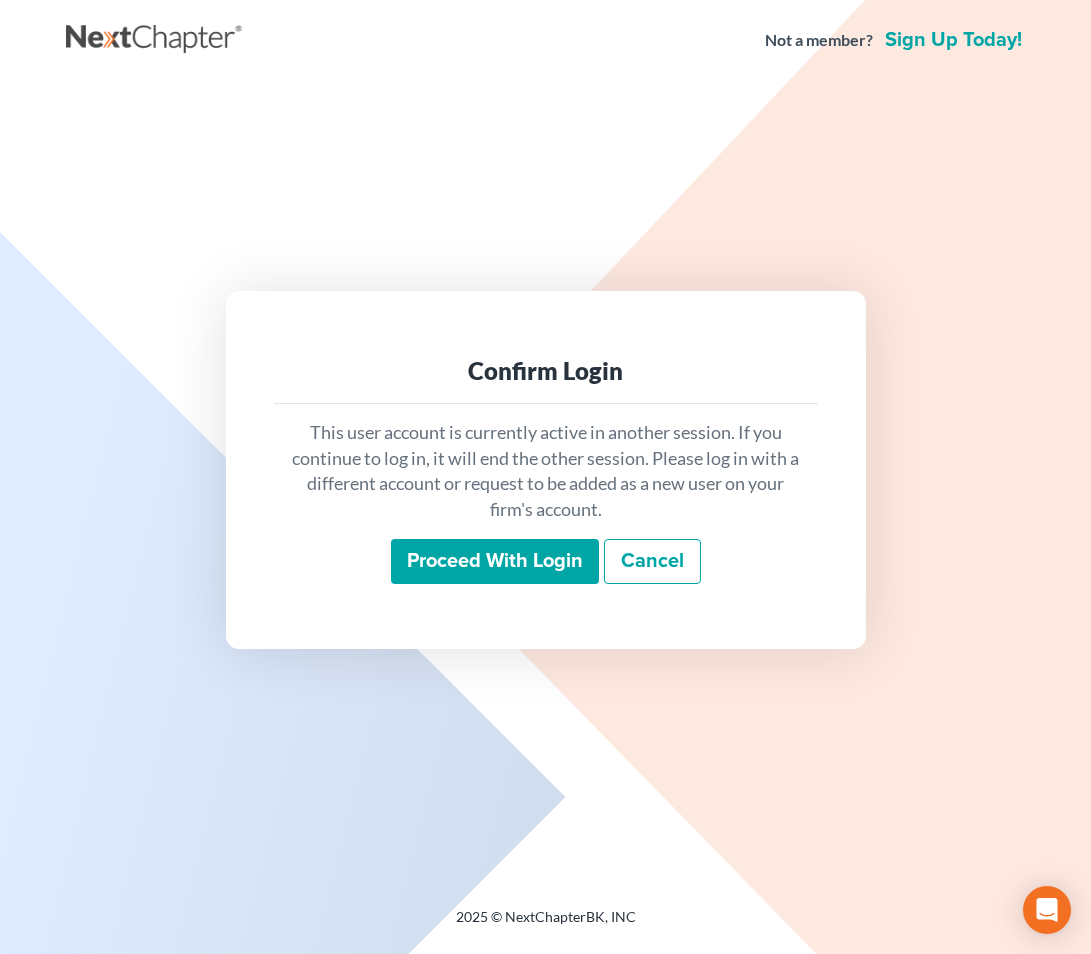 scroll, scrollTop: 0, scrollLeft: 0, axis: both 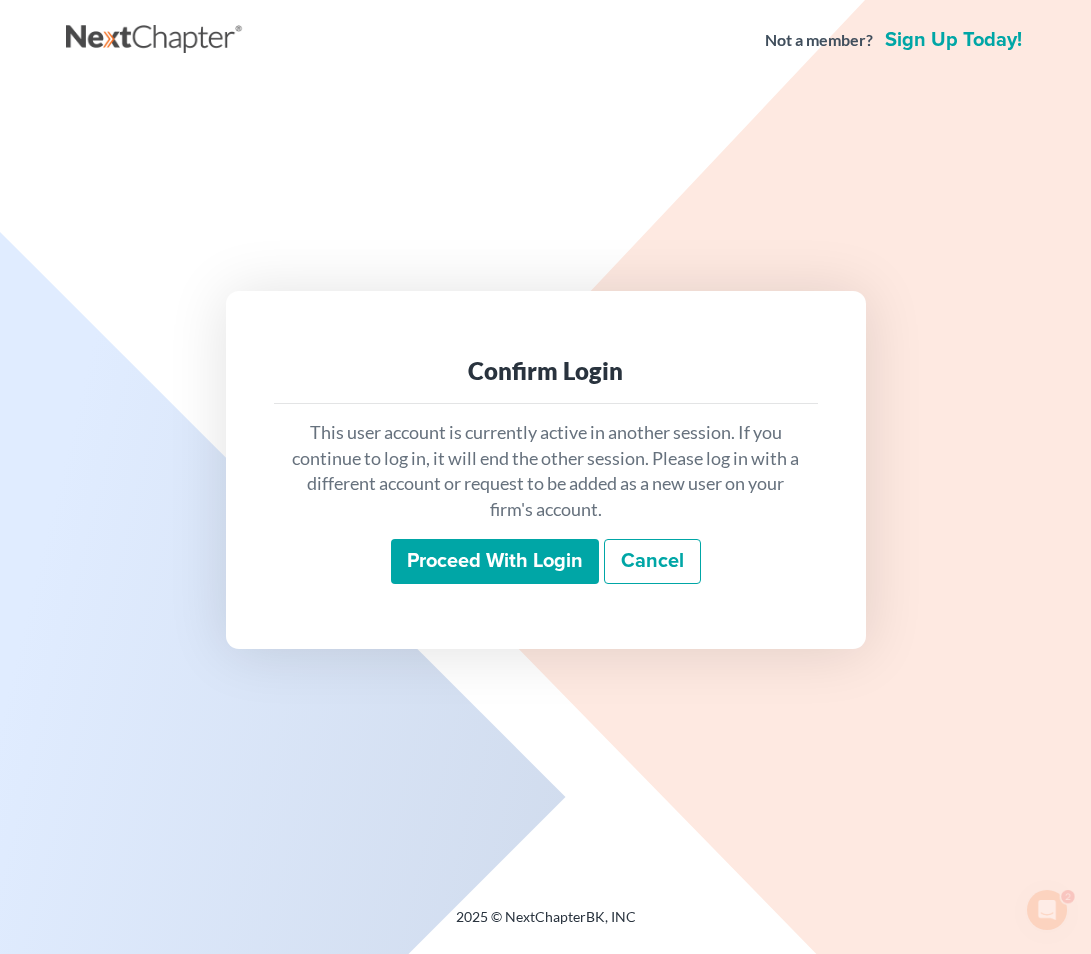 click on "Confirm Login This user account is currently active in another session. If you continue to log in, it will end the other session. Please log in with a different account or request to be added as a new user on your firm's account. Proceed with login Cancel" at bounding box center [546, 470] 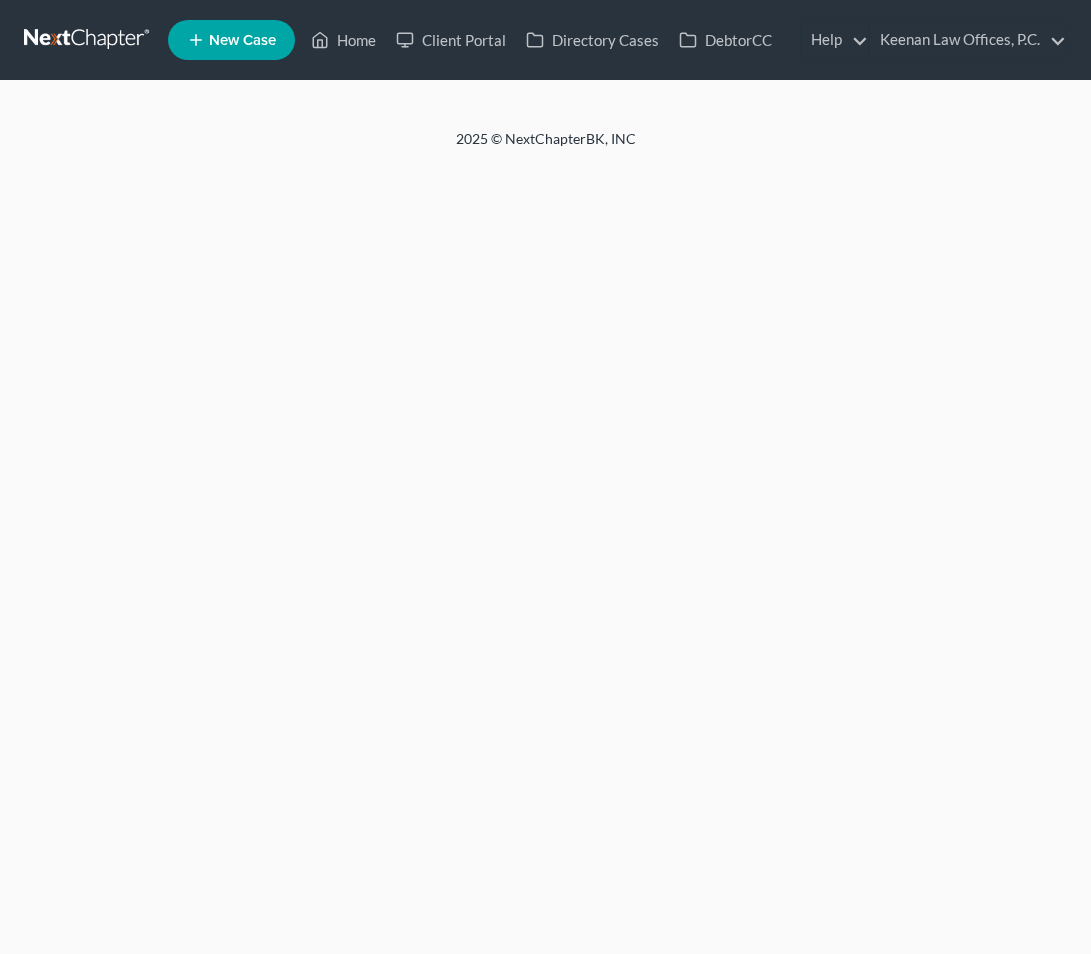 scroll, scrollTop: 0, scrollLeft: 0, axis: both 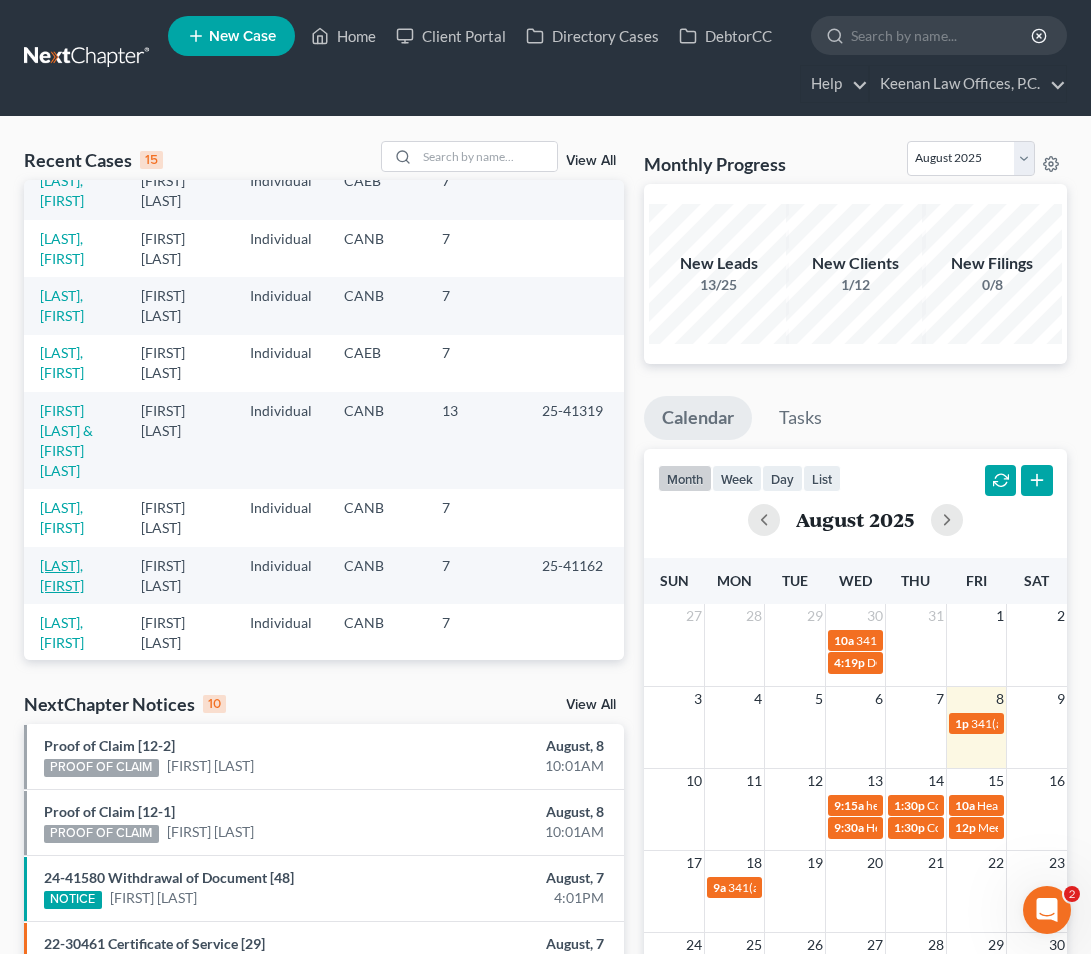 click on "[LAST], [FIRST]" at bounding box center (62, 575) 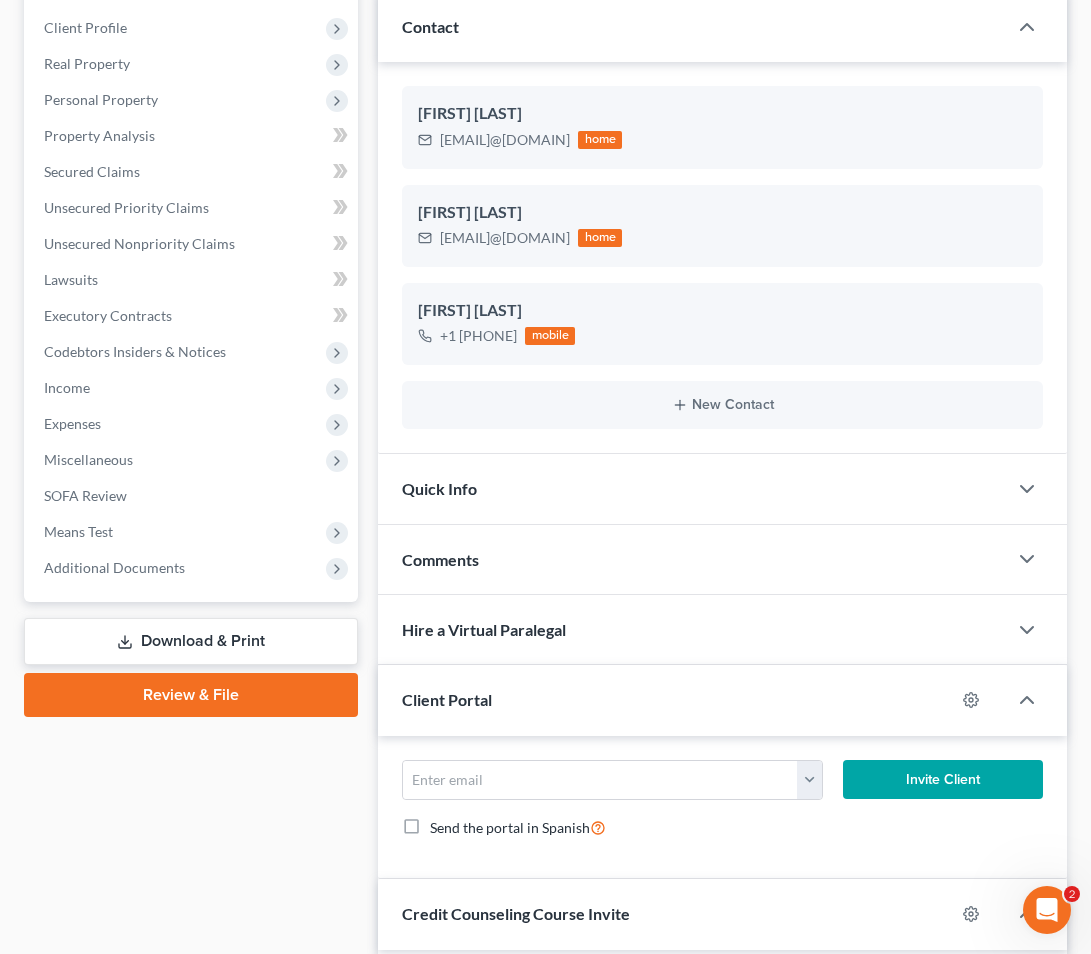scroll, scrollTop: 388, scrollLeft: 0, axis: vertical 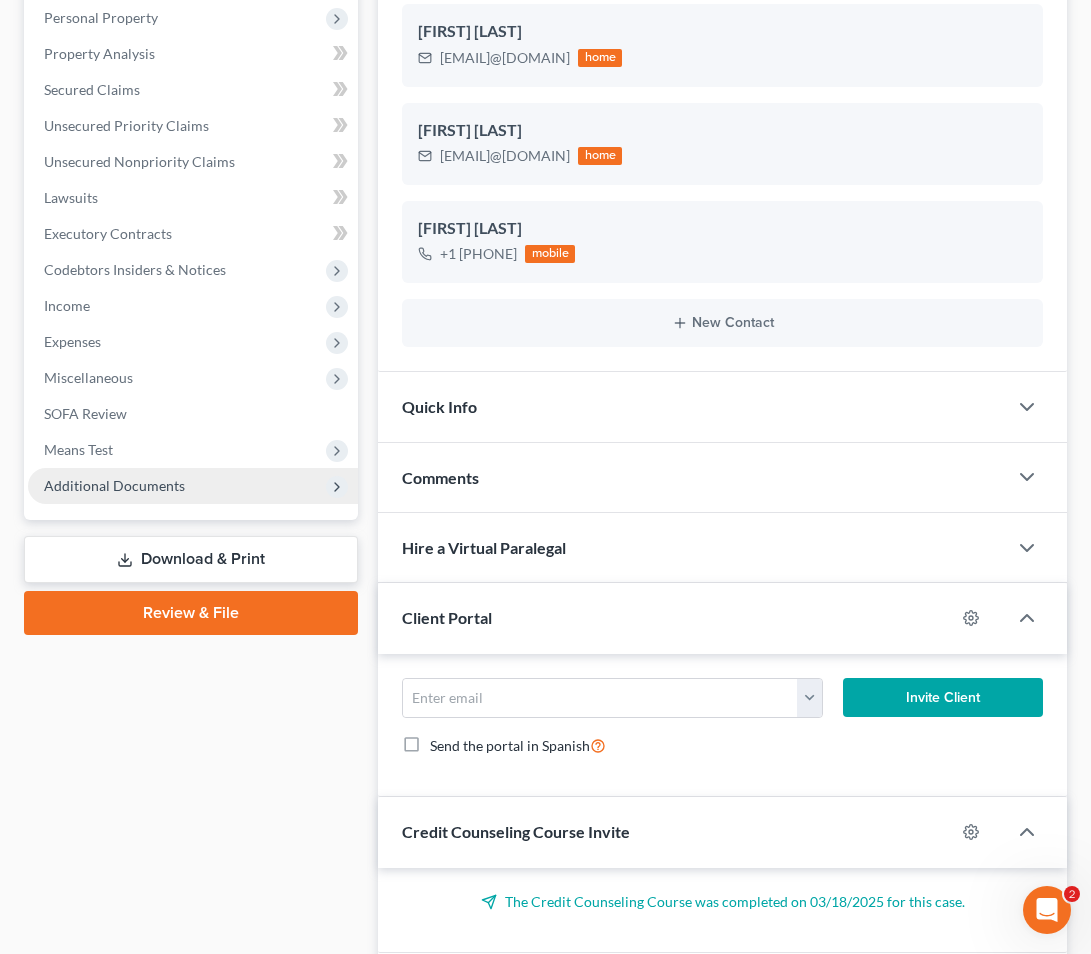 click on "Additional Documents" at bounding box center (193, 486) 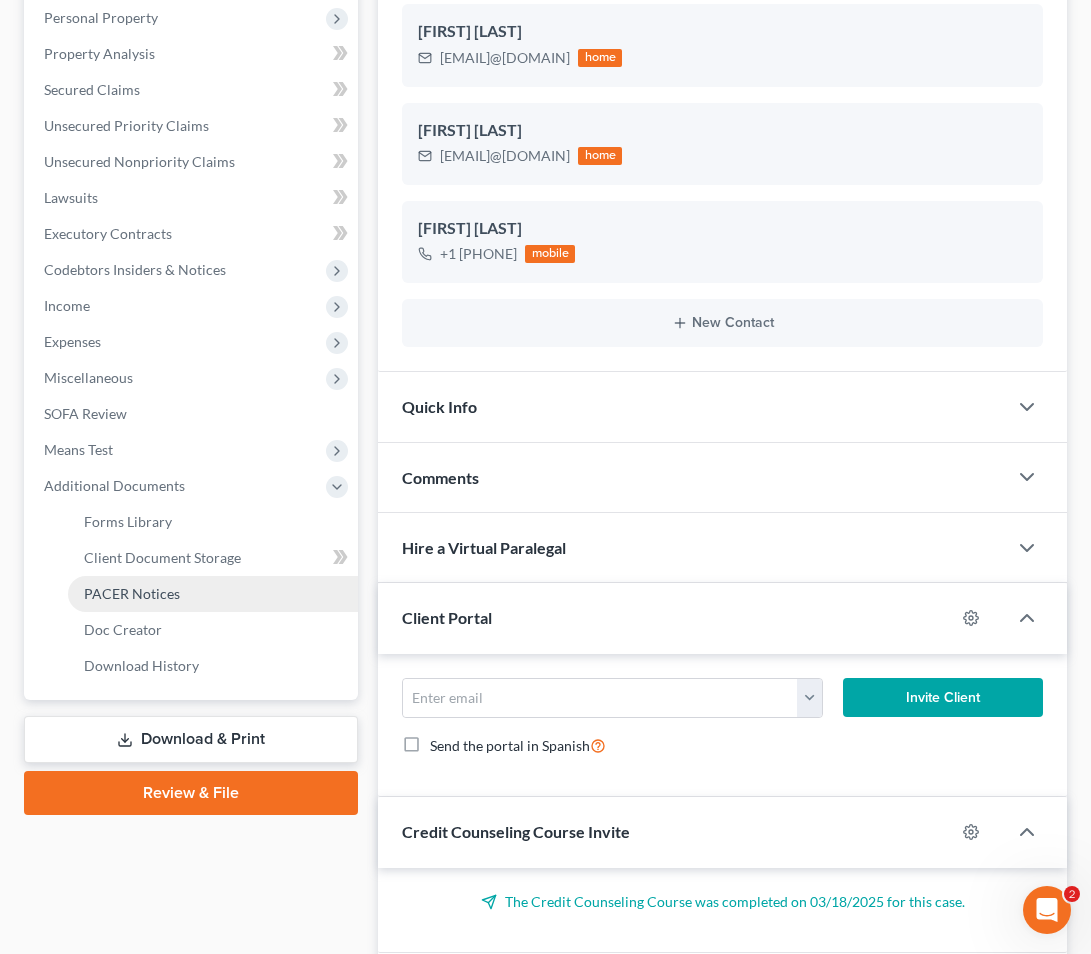 click on "PACER Notices" at bounding box center [213, 594] 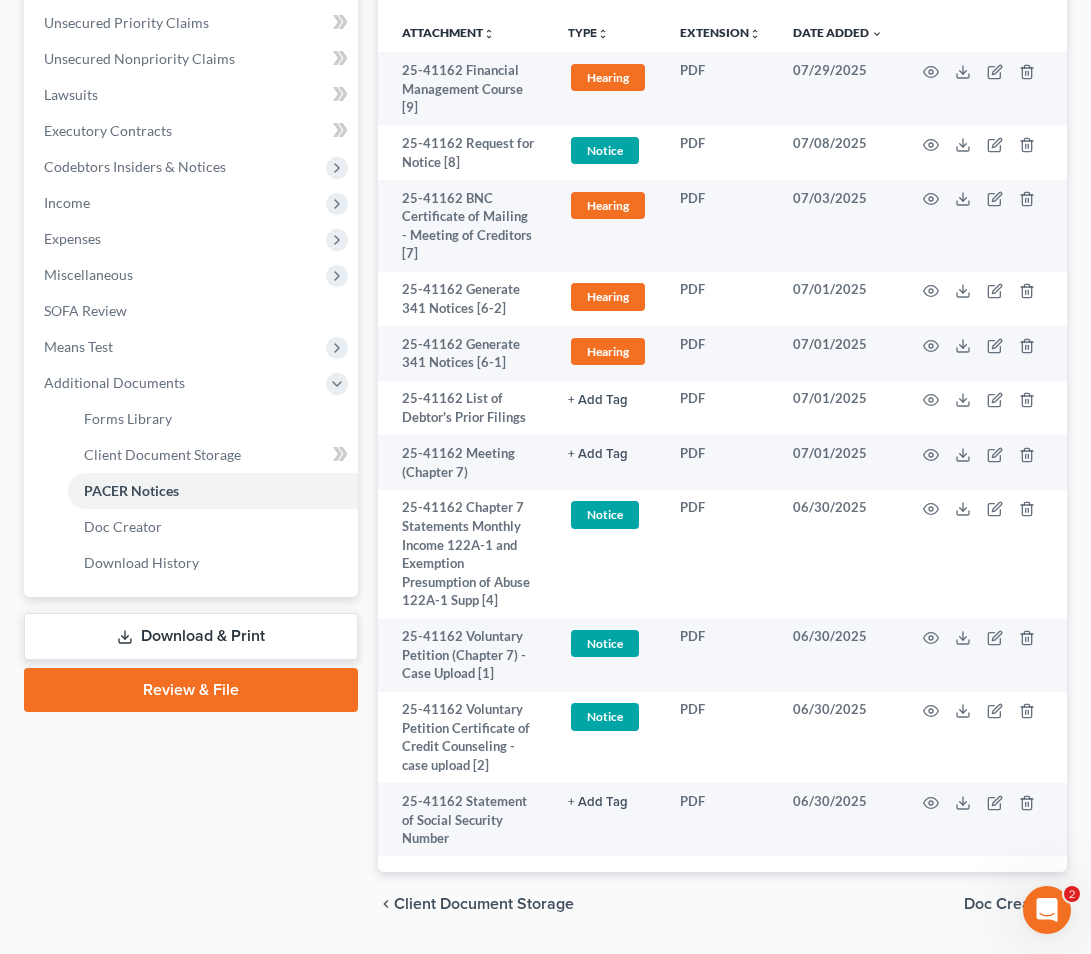 scroll, scrollTop: 549, scrollLeft: 0, axis: vertical 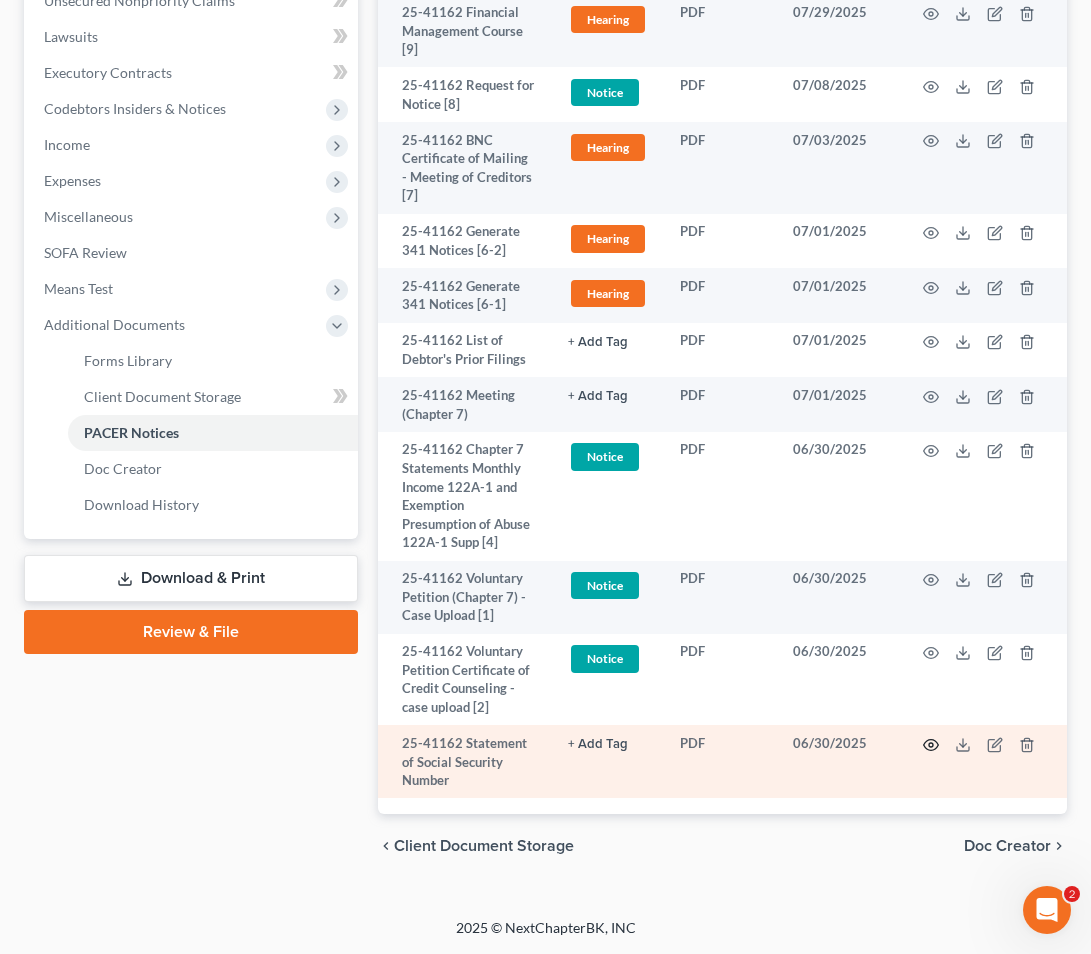 click 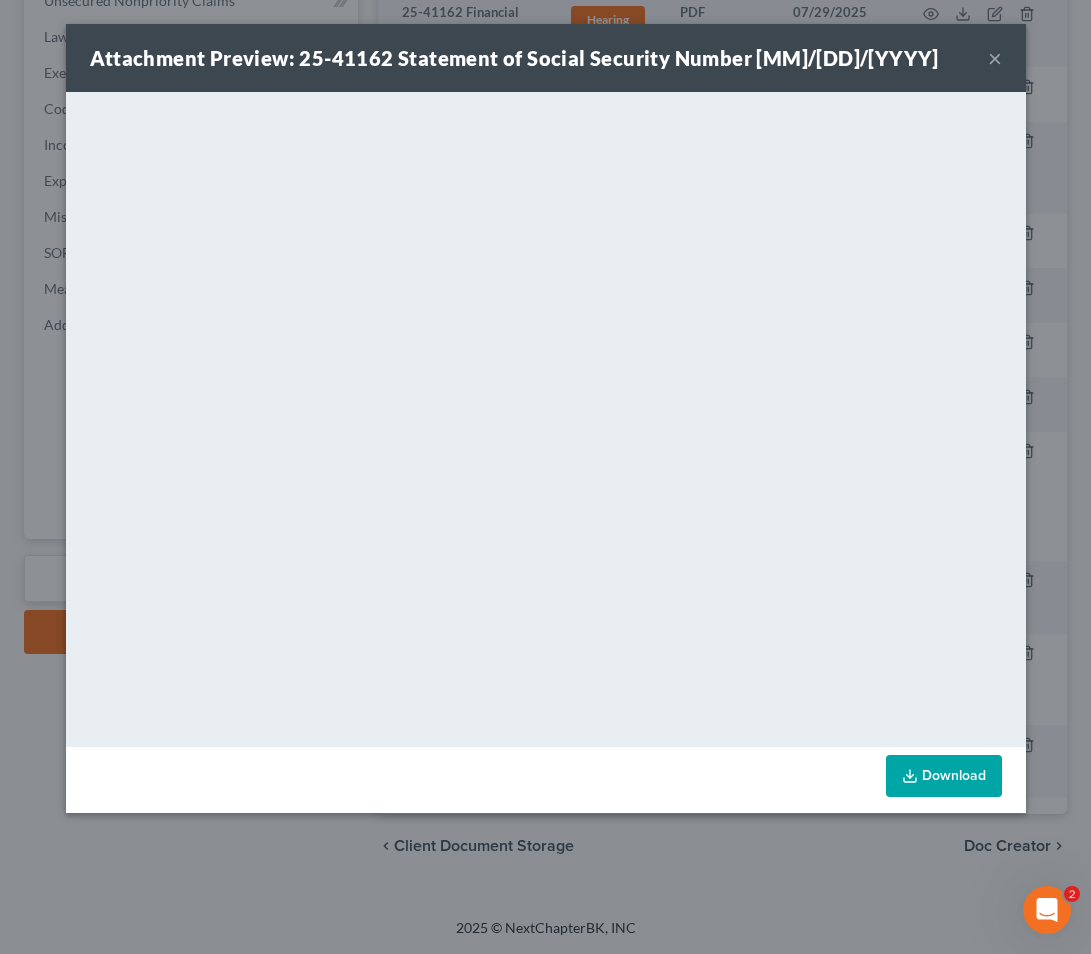 click on "×" at bounding box center (995, 58) 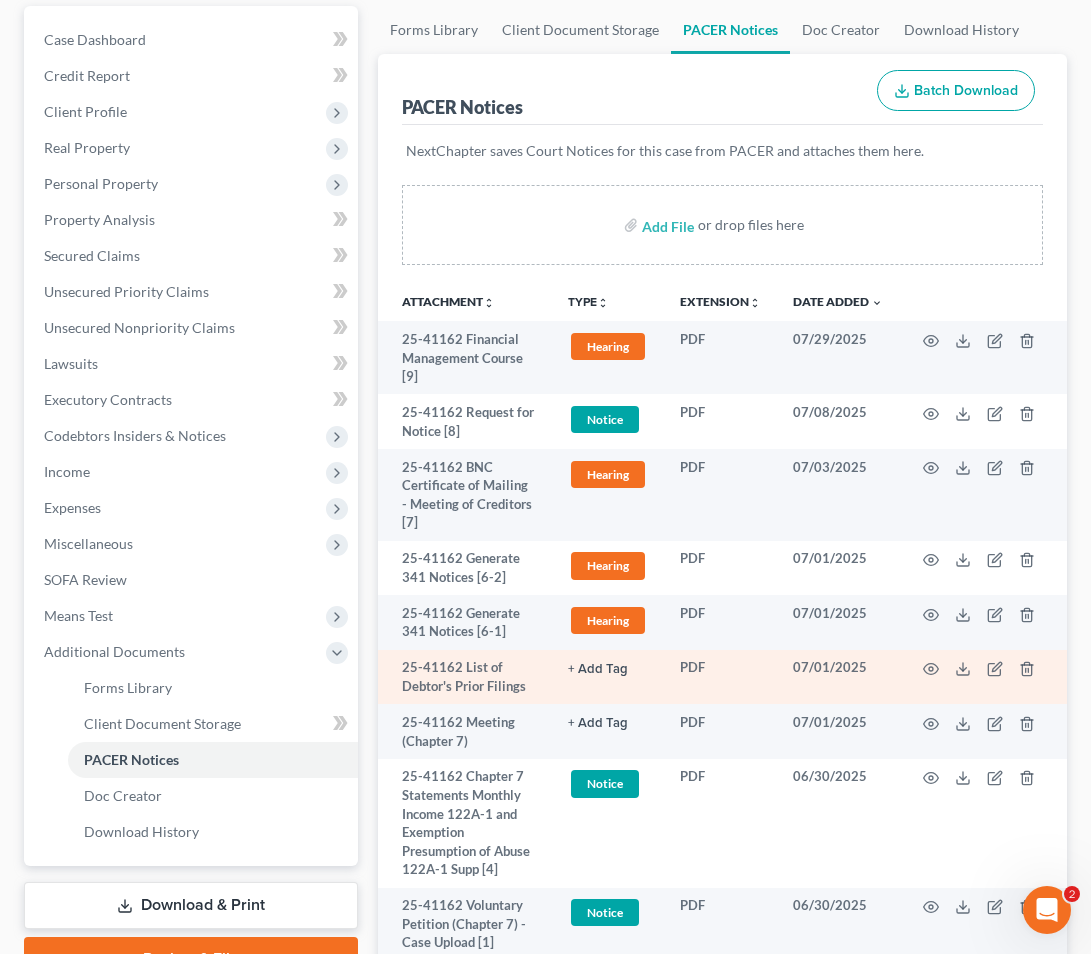 scroll, scrollTop: 0, scrollLeft: 0, axis: both 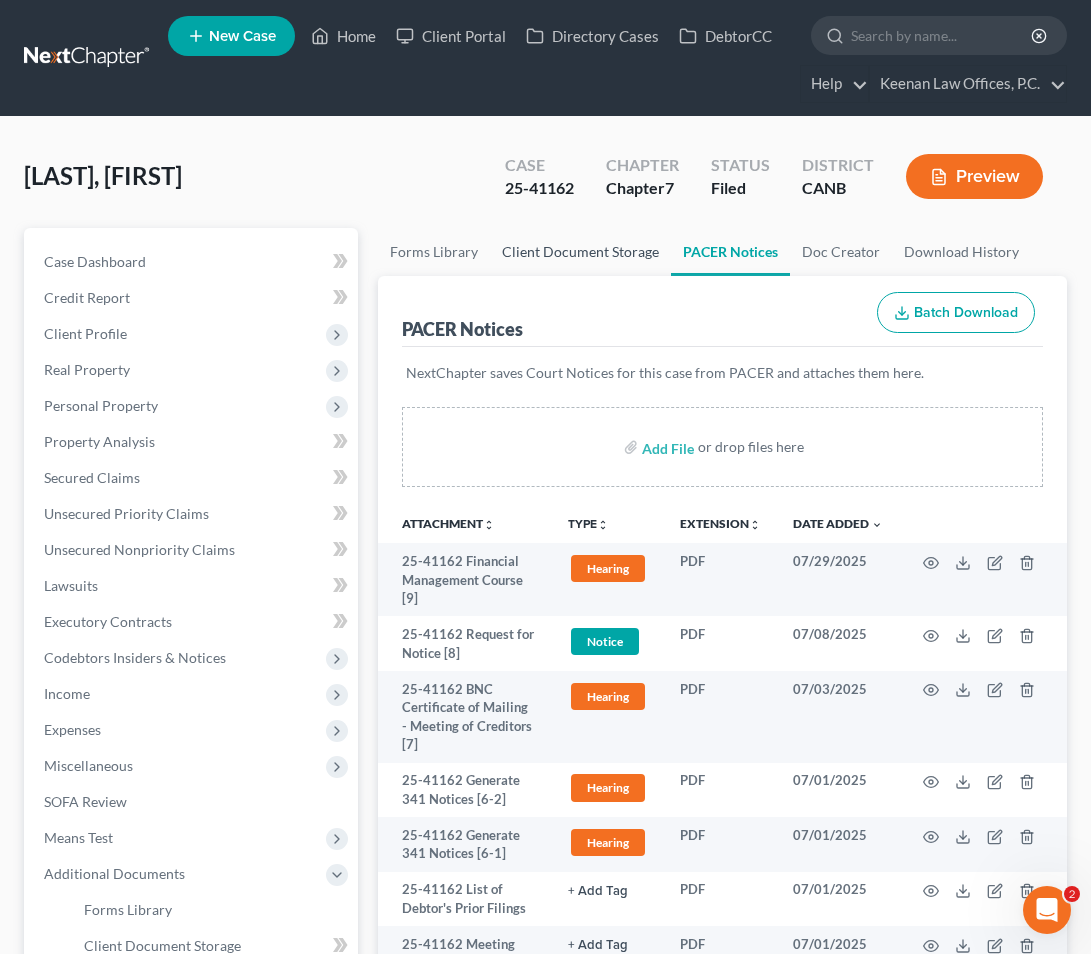 click on "Client Document Storage" at bounding box center [580, 252] 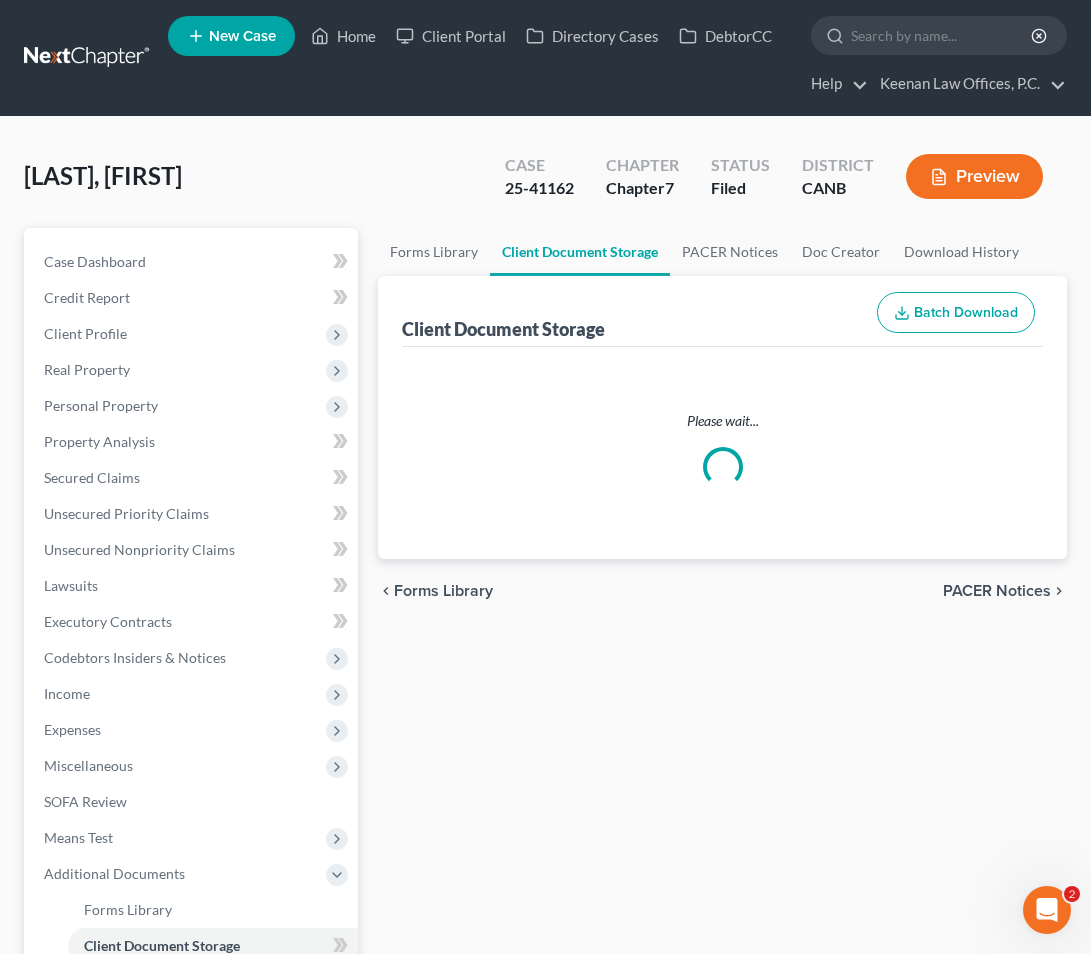 select on "0" 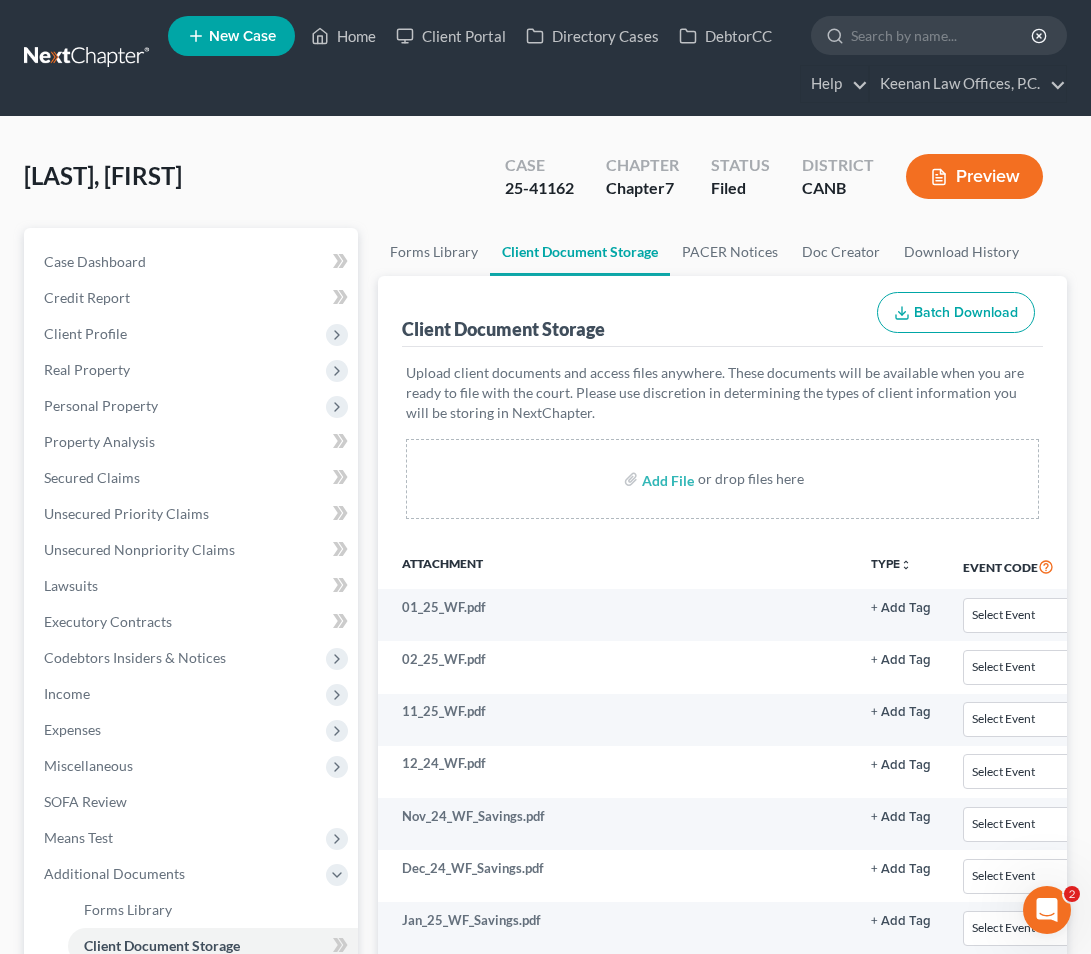 scroll, scrollTop: 469, scrollLeft: 0, axis: vertical 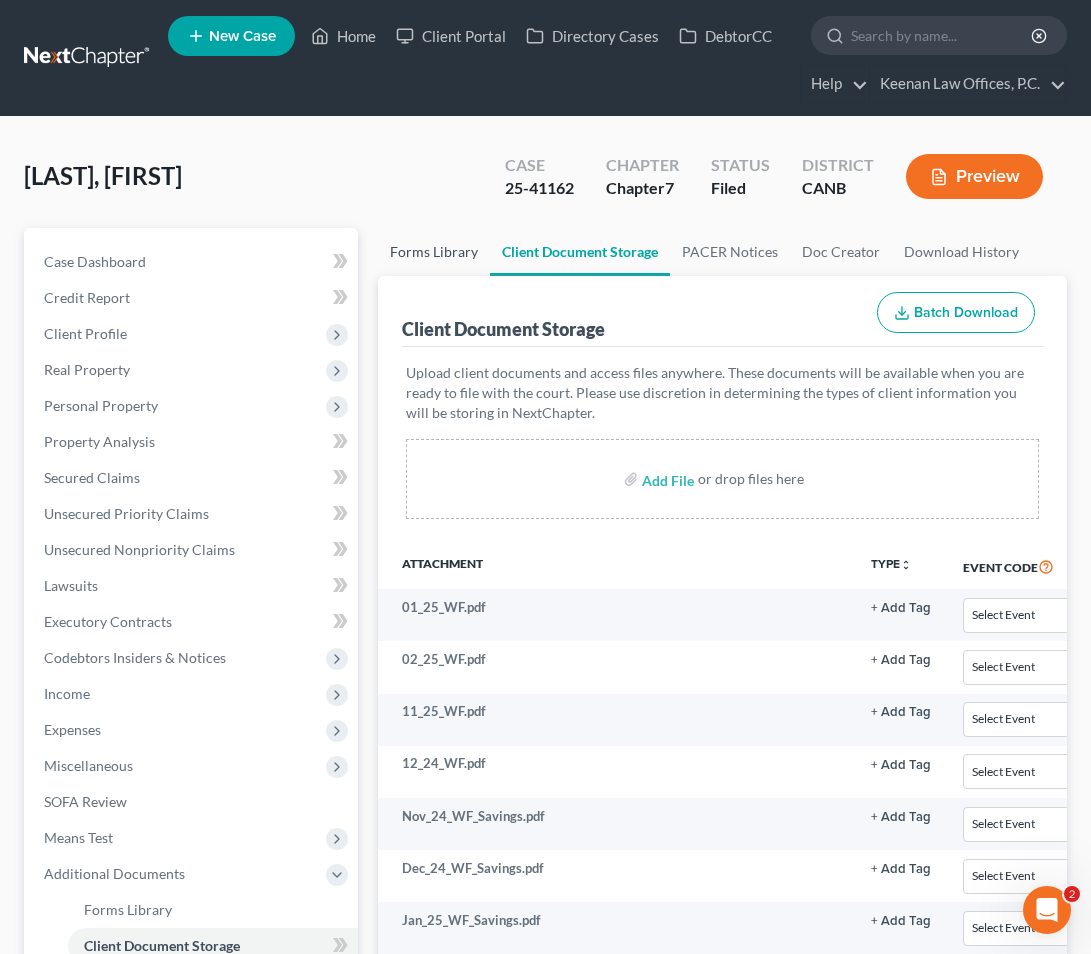 click on "Forms Library" at bounding box center (434, 252) 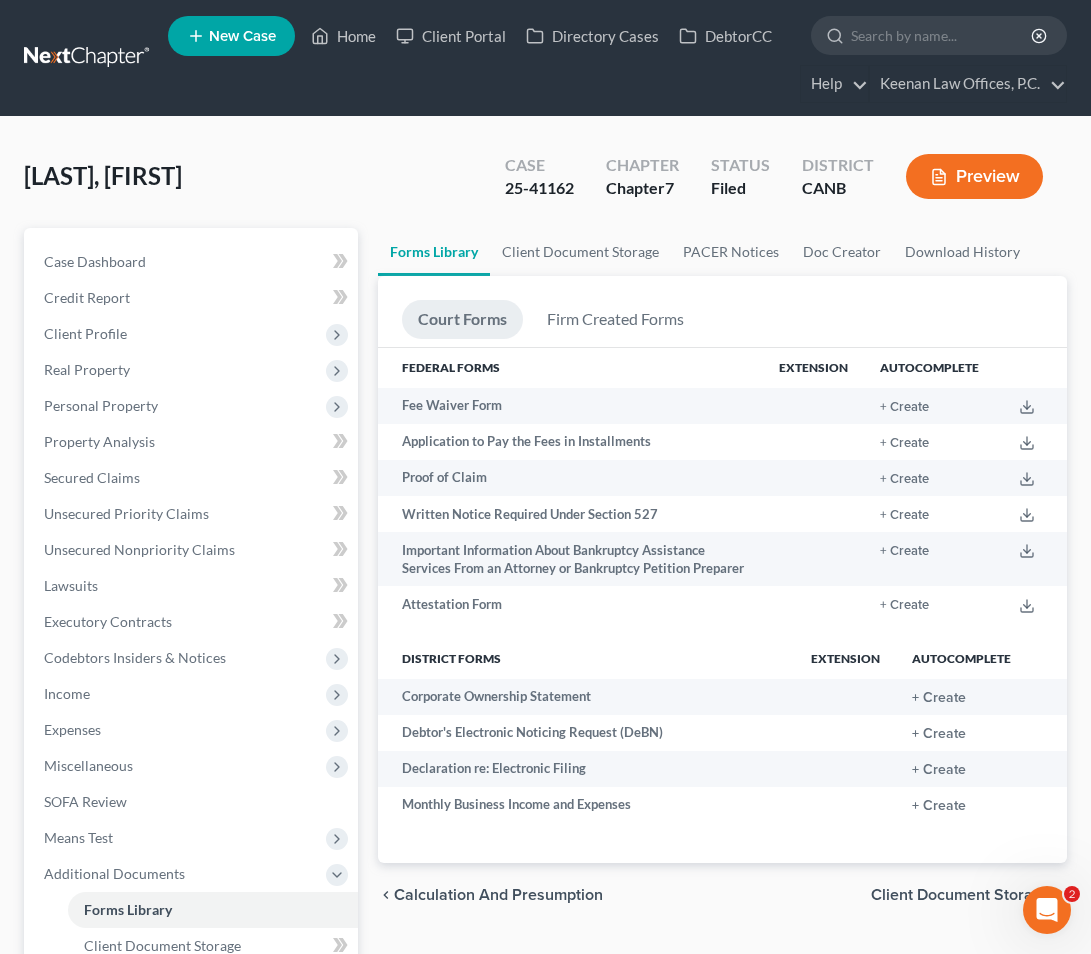 click on "Court Forms
Firm Created Forms
Federal Forms Extension Autocomplete Fee Waiver Form + Create Application to Pay the Fees in Installments + Create Proof of Claim + Create Written Notice Required Under Section 527 + Create Important Information About Bankruptcy Assistance Services From an Attorney or Bankruptcy Petition Preparer + Create Attestation Form + Create District forms Extension Autocomplete Corporate Ownership Statement + Create   Debtor's Electronic Noticing Request (DeBN) + Create   Declaration re: Electronic Filing + Create   Monthly Business Income and Expenses + Create
Case Type:
Bankruptcy
Bankruptcy
Firm Created Forms
Add File
or drop files here
Attachment
unfold_more
expand_more
expand_less
Extension
unfold_more" at bounding box center [722, 569] 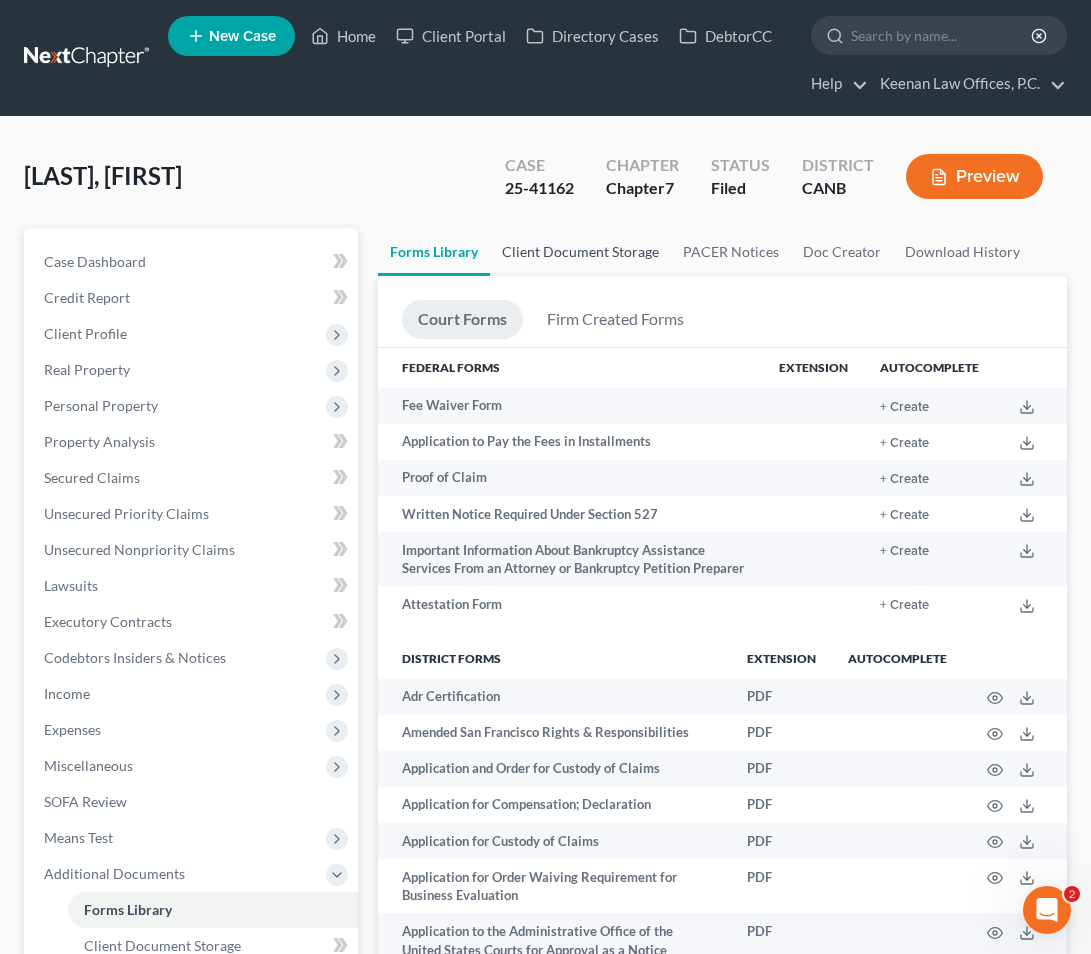 click on "Client Document Storage" at bounding box center [580, 252] 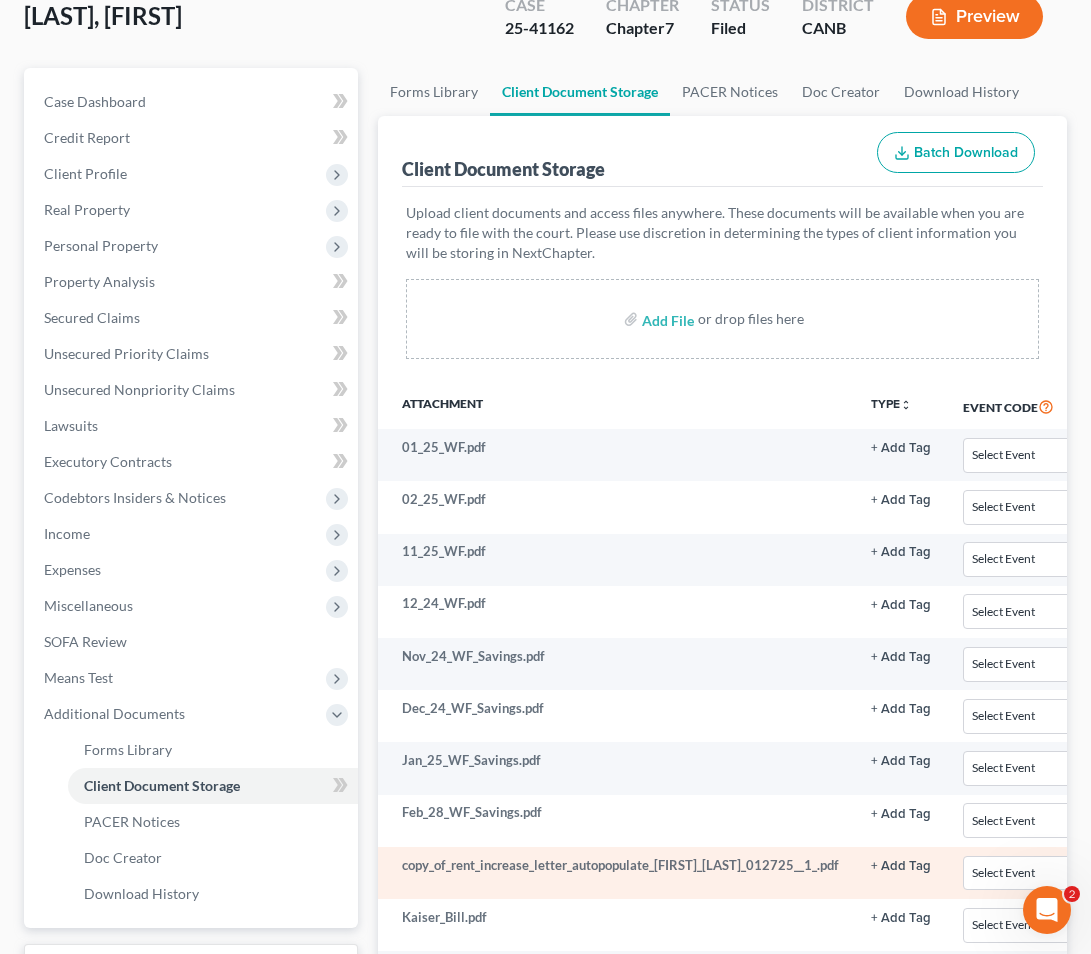 scroll, scrollTop: 0, scrollLeft: 0, axis: both 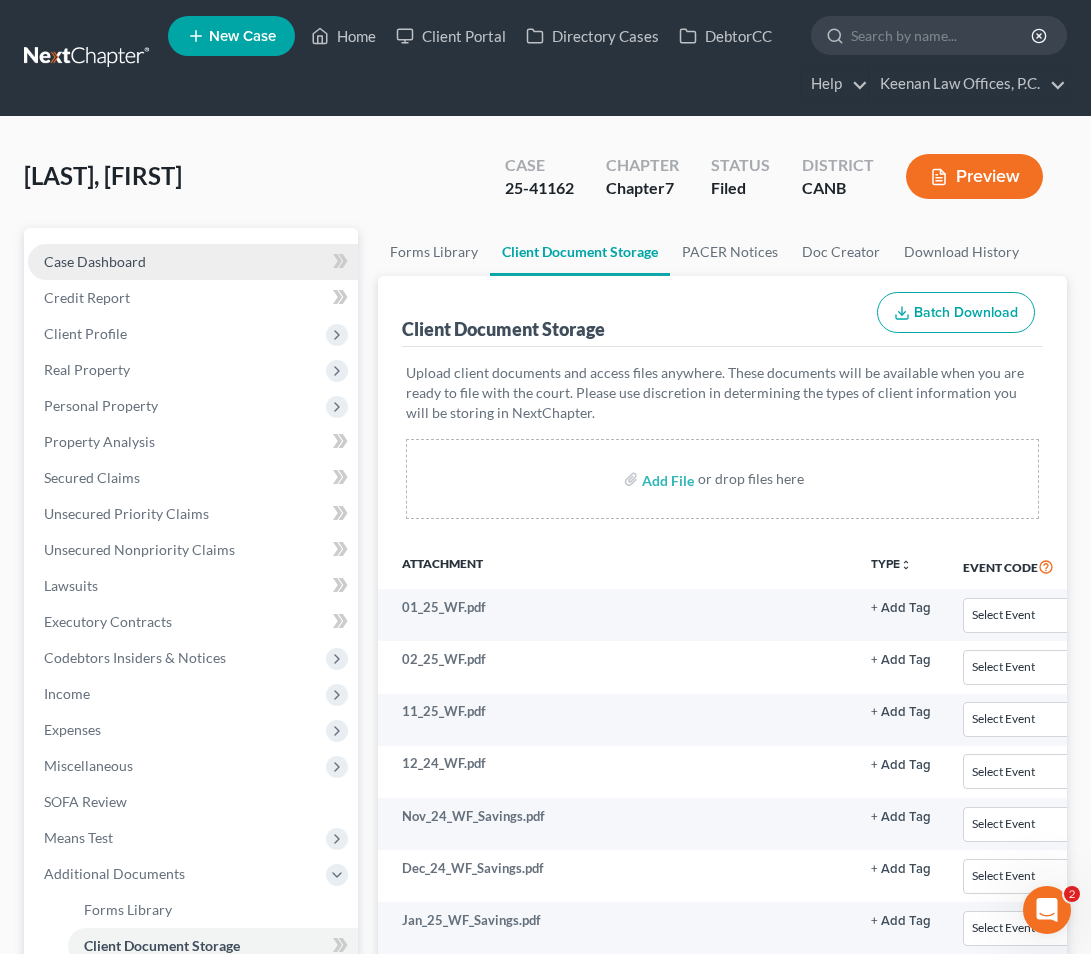 click on "Case Dashboard" at bounding box center (193, 262) 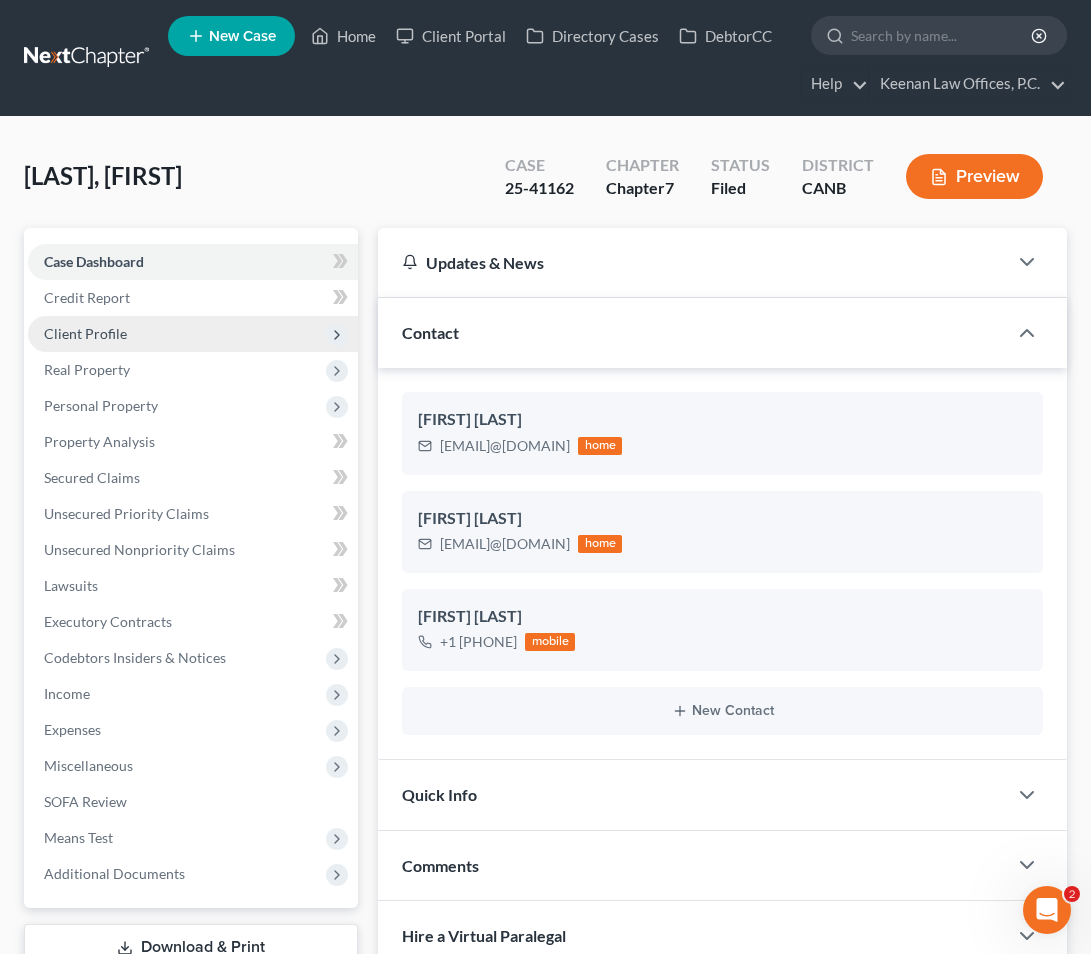 click on "Client Profile" at bounding box center [193, 334] 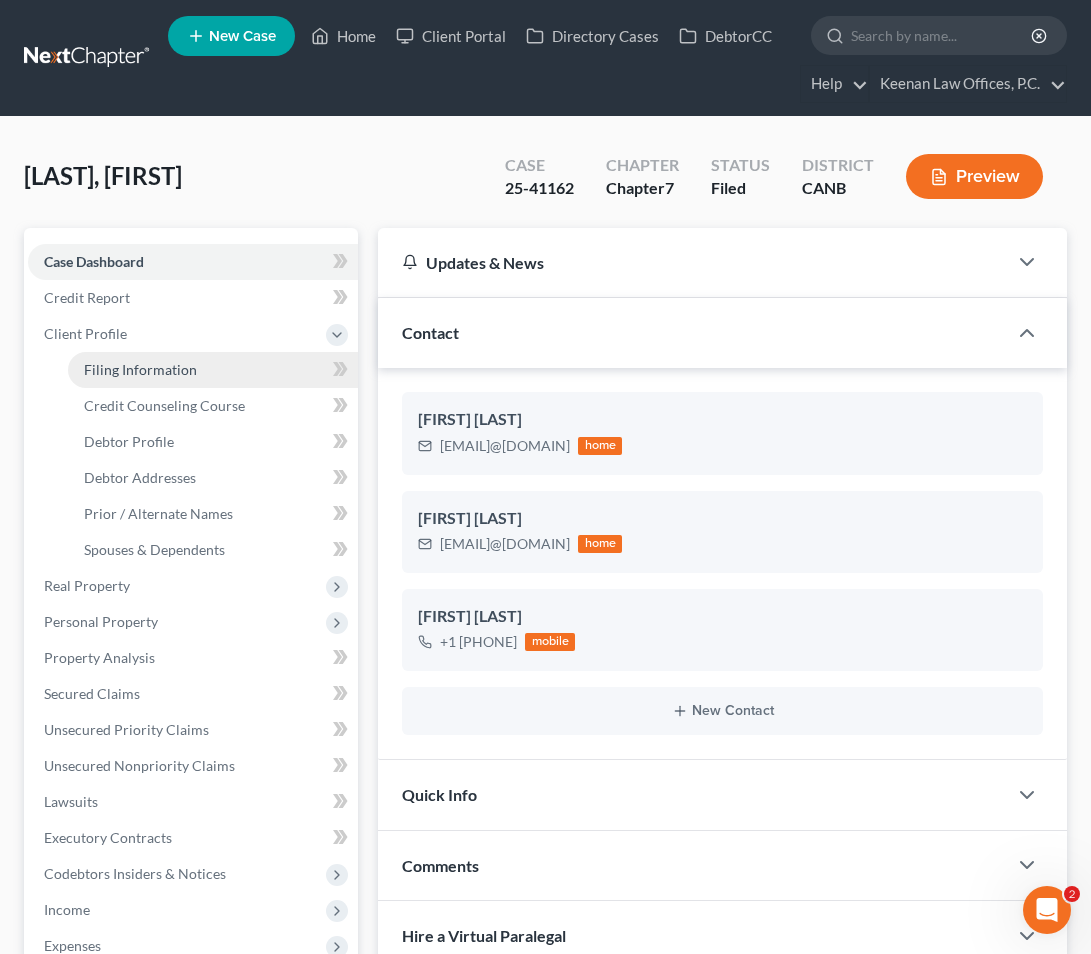 click on "Filing Information" at bounding box center [213, 370] 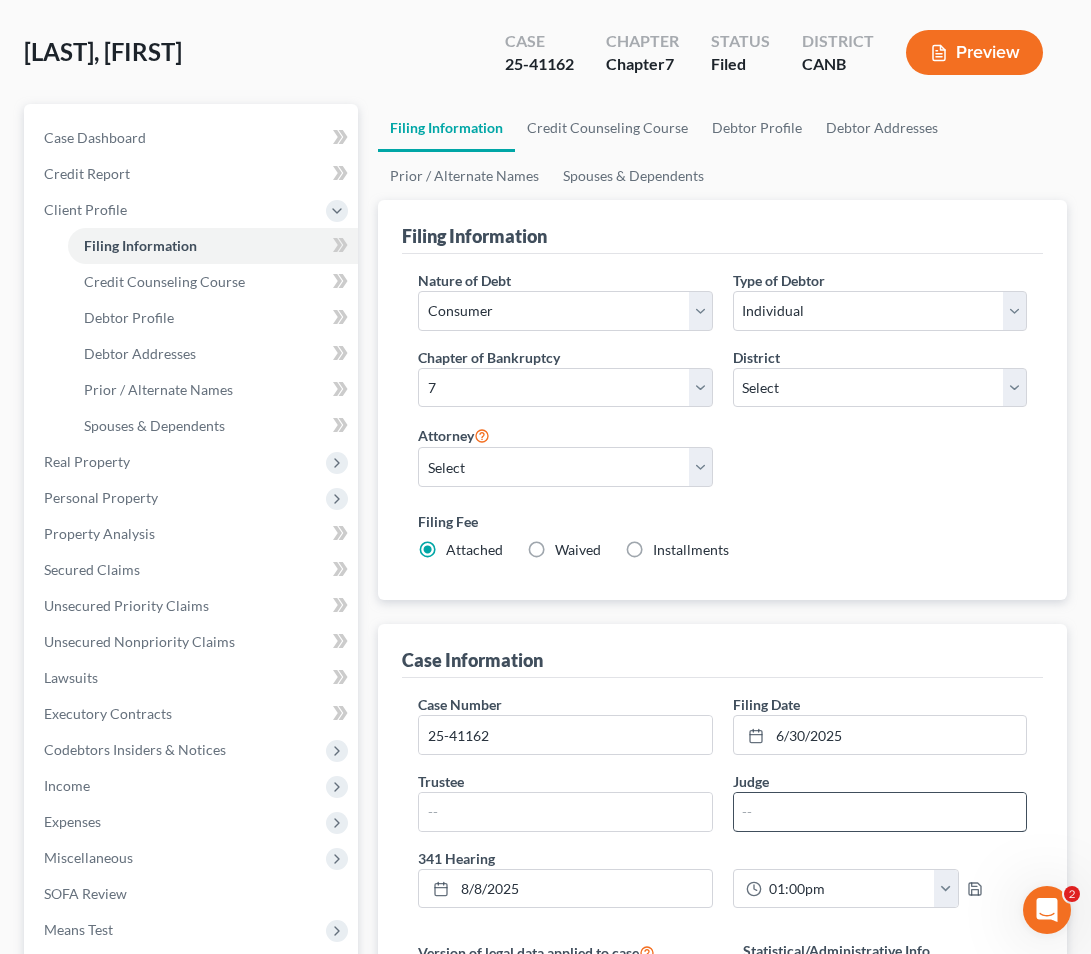 scroll, scrollTop: 0, scrollLeft: 0, axis: both 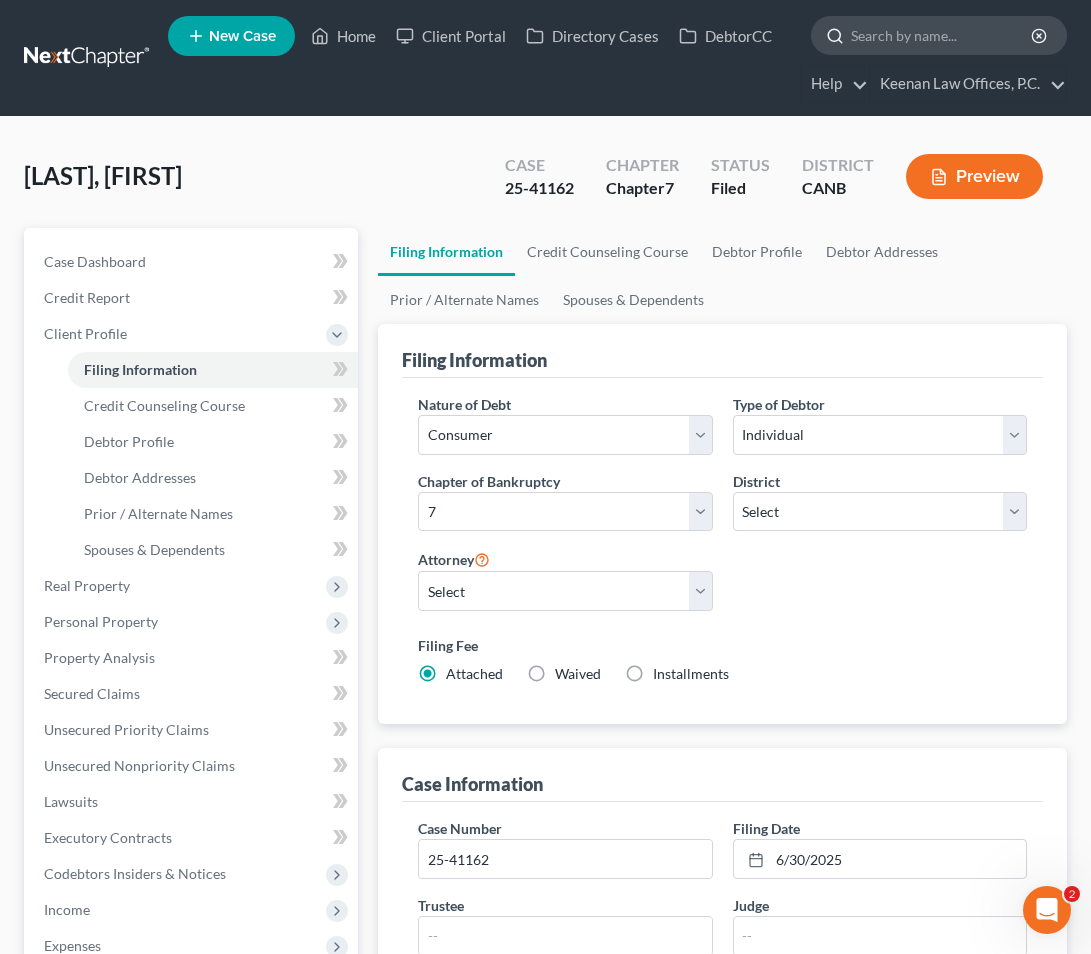 click at bounding box center [942, 35] 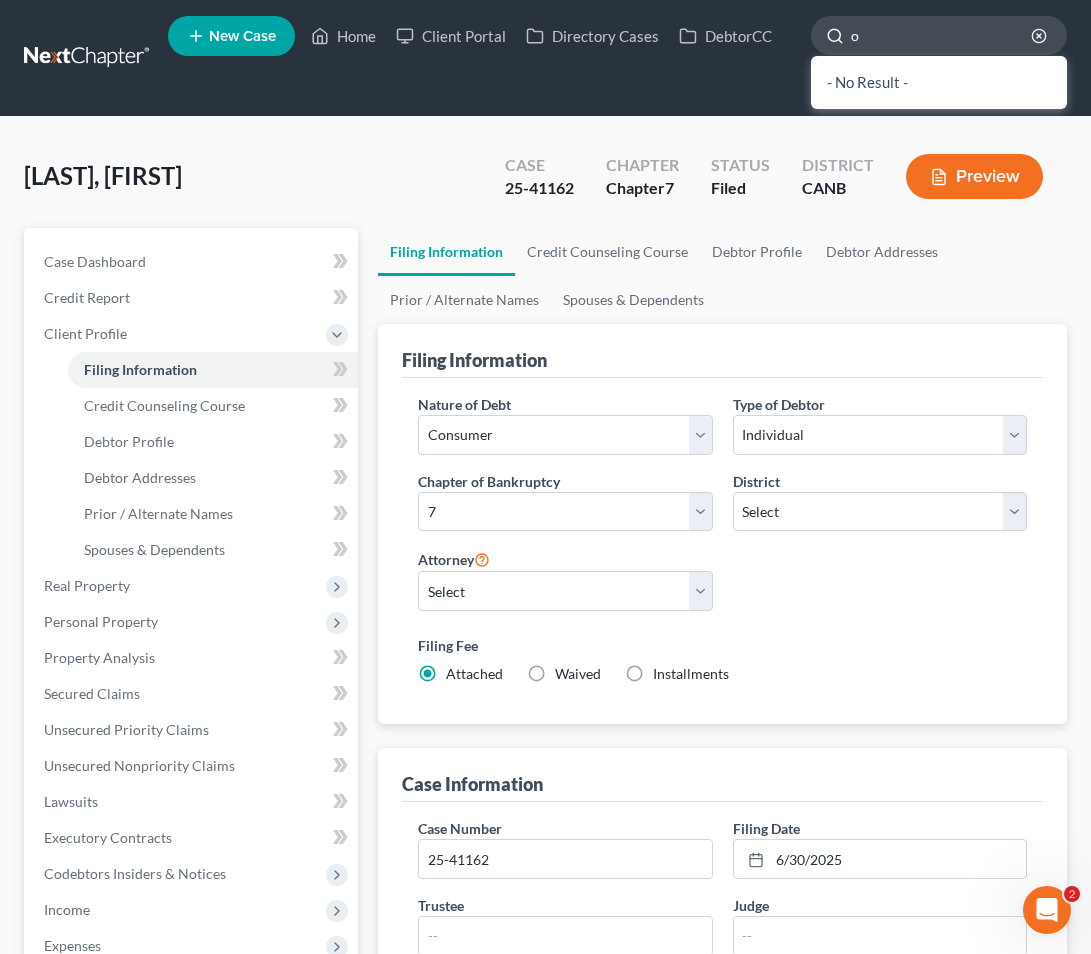 type 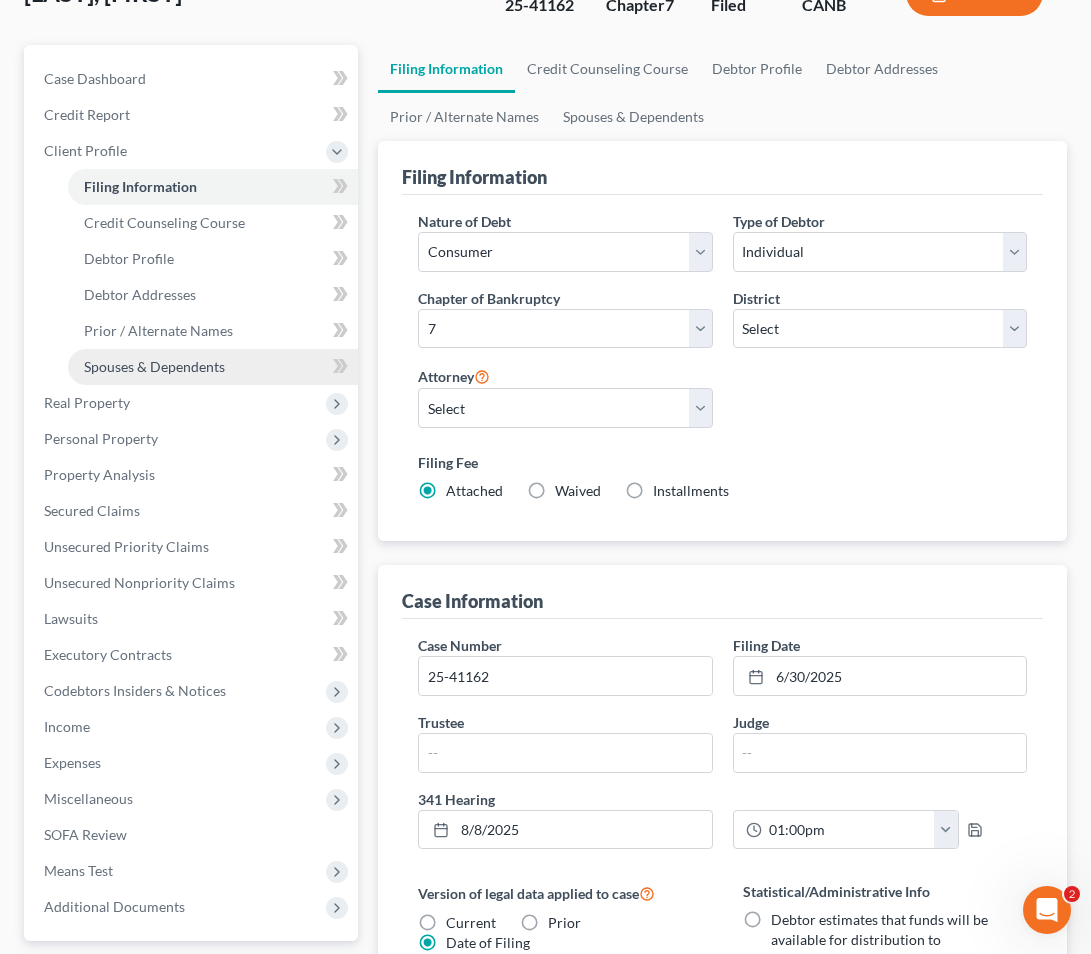 scroll, scrollTop: 247, scrollLeft: 0, axis: vertical 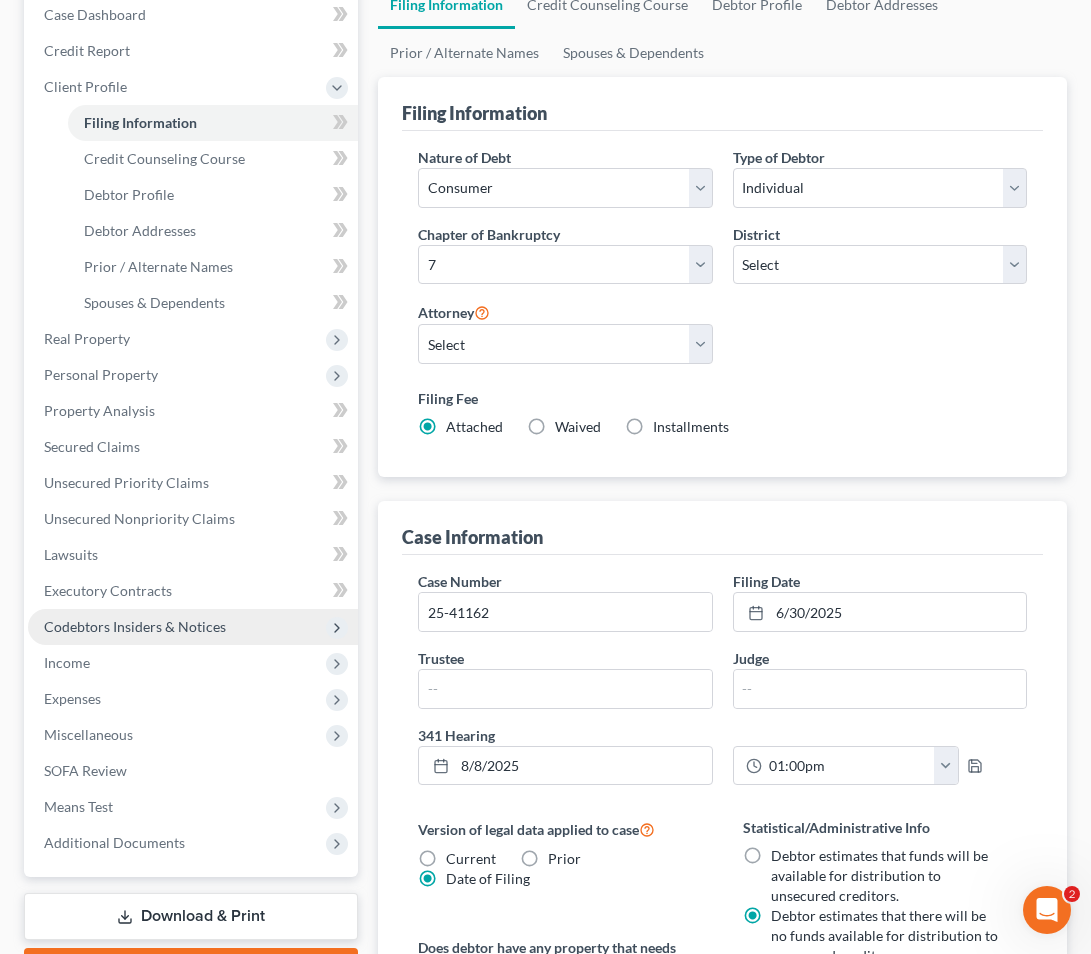 click on "Codebtors Insiders & Notices" at bounding box center (135, 626) 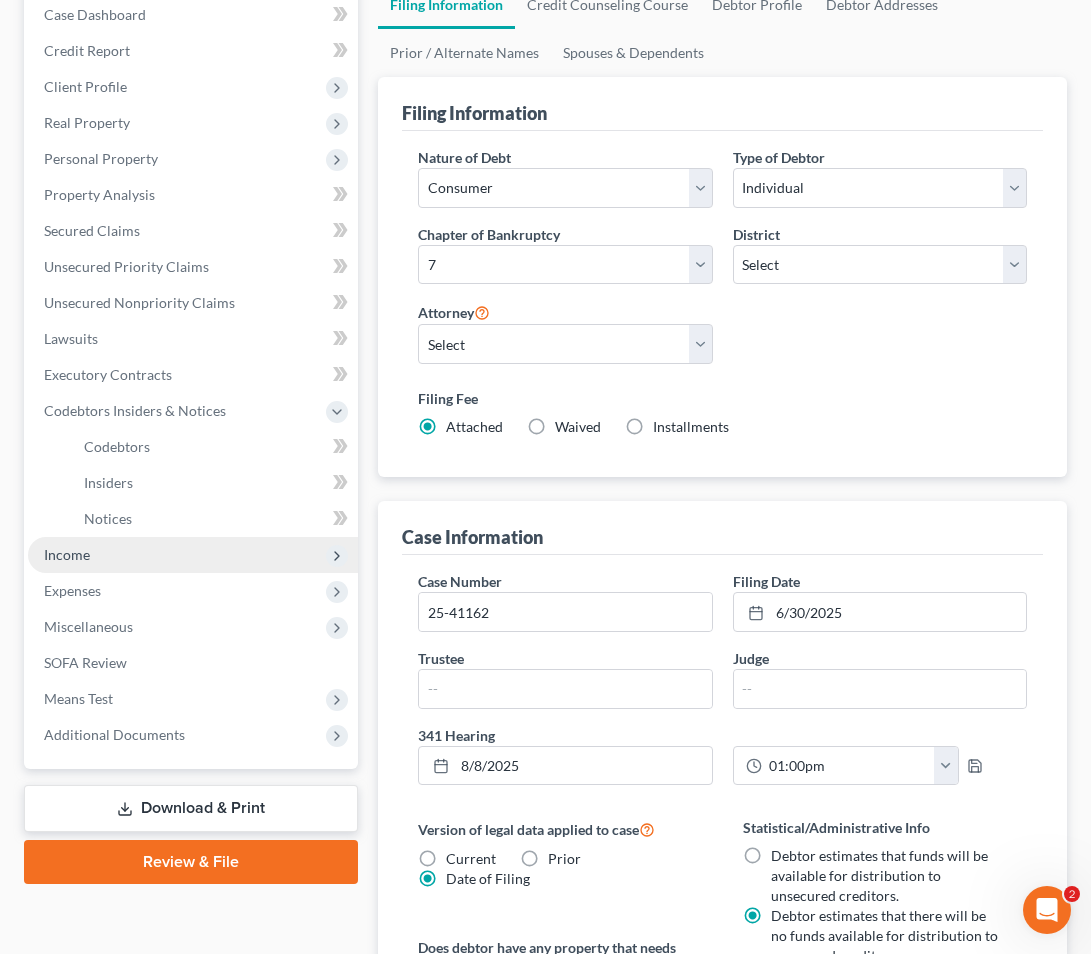 click on "Income" at bounding box center (193, 555) 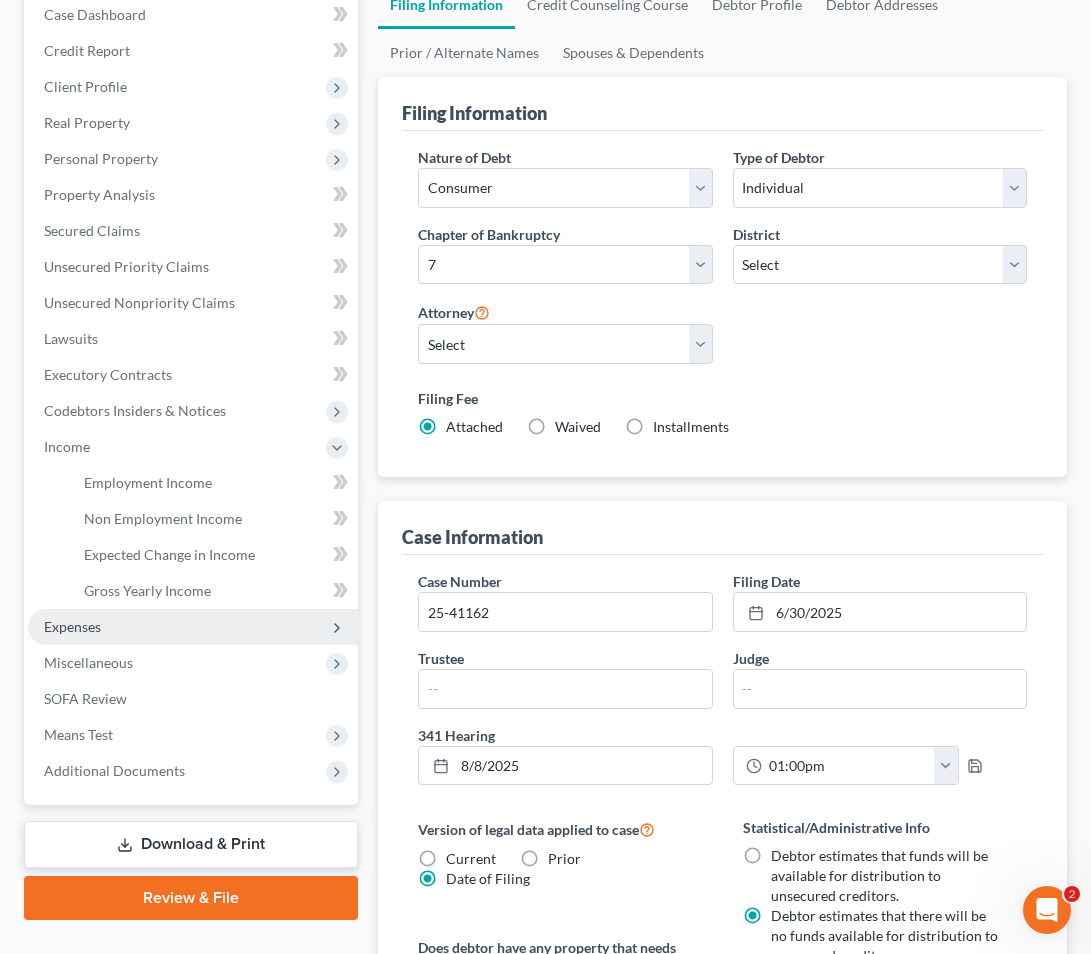 click on "Expenses" at bounding box center (193, 627) 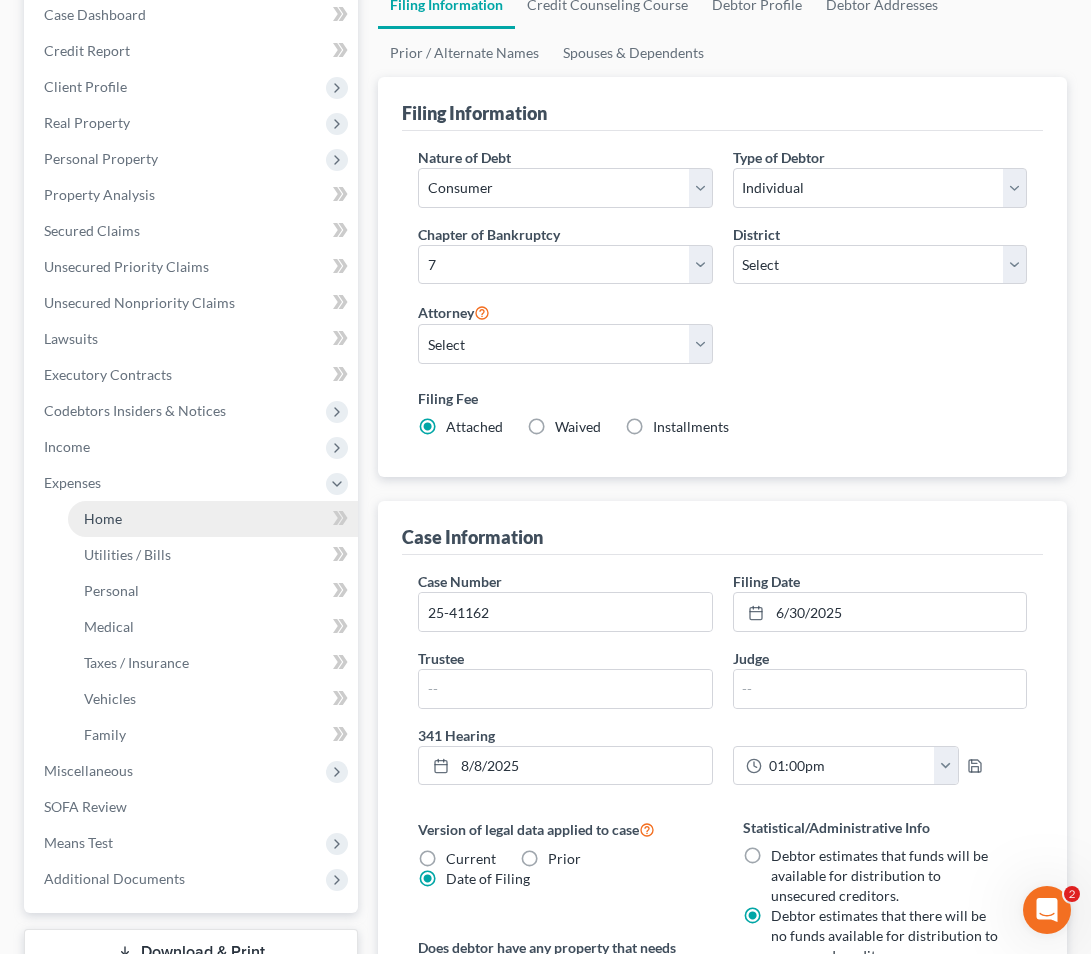 click on "Home" at bounding box center (213, 519) 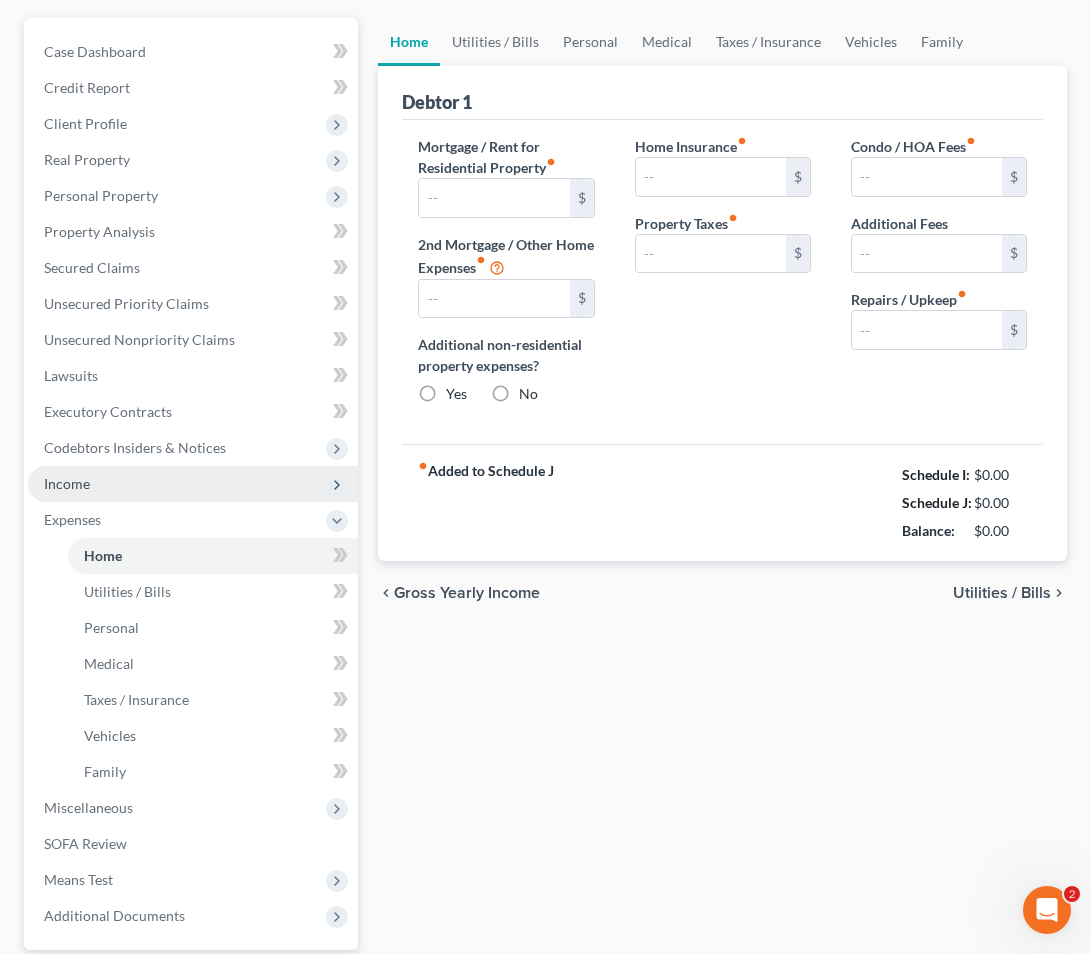 type on "1,761.00" 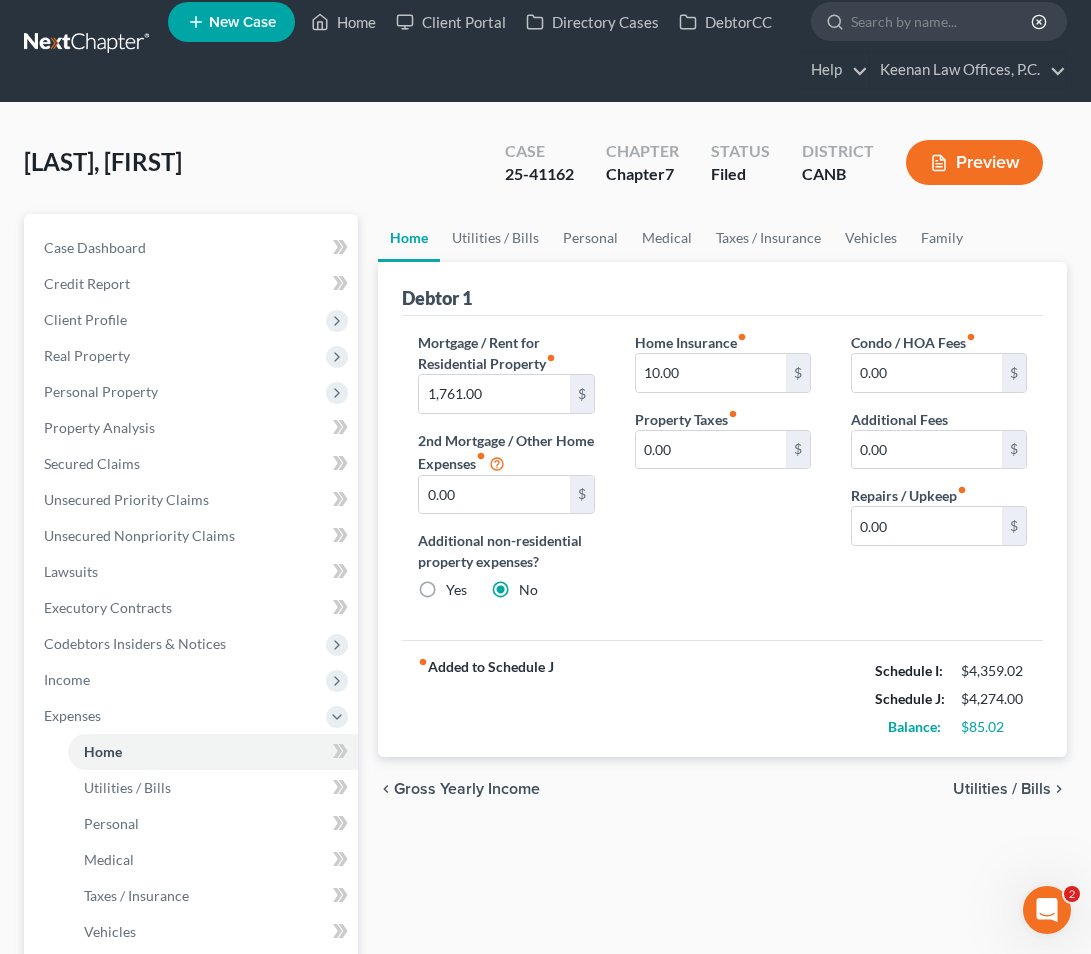 scroll, scrollTop: 0, scrollLeft: 0, axis: both 